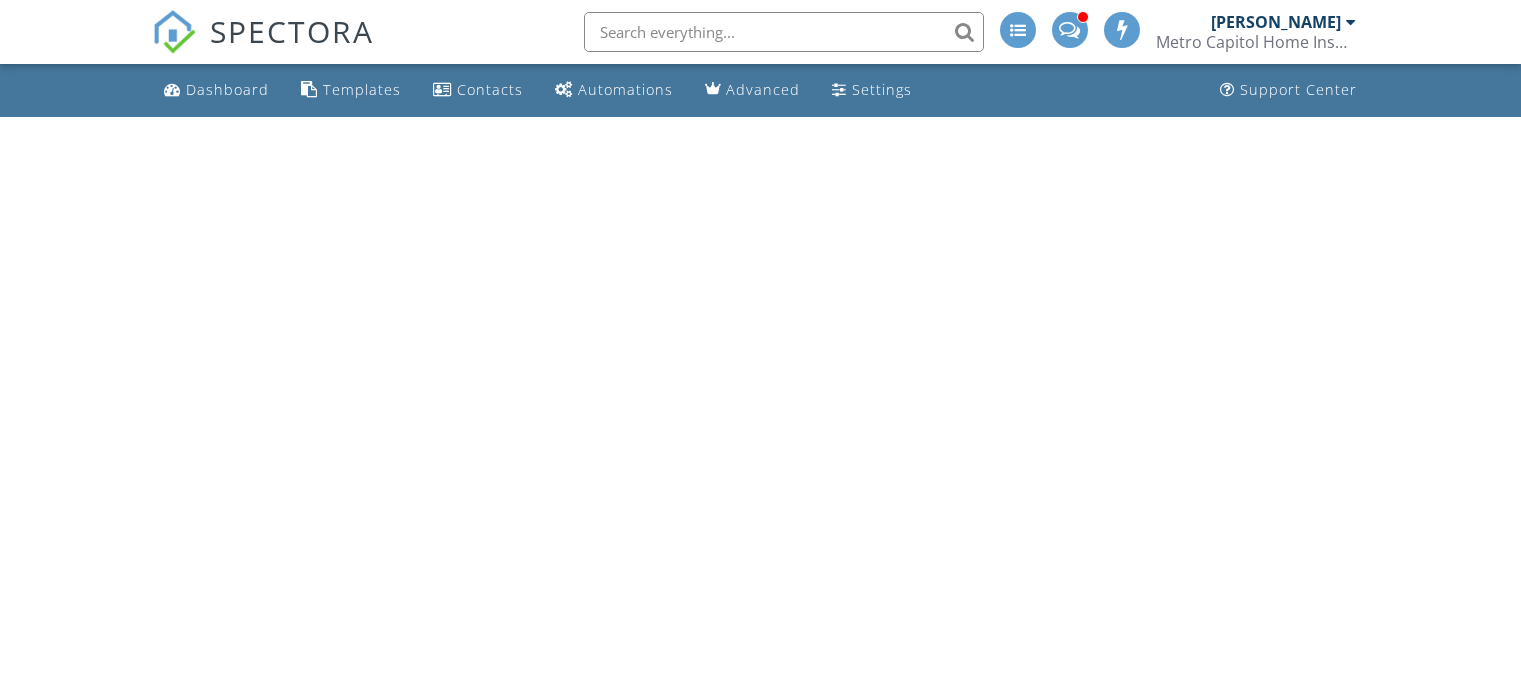scroll, scrollTop: 0, scrollLeft: 0, axis: both 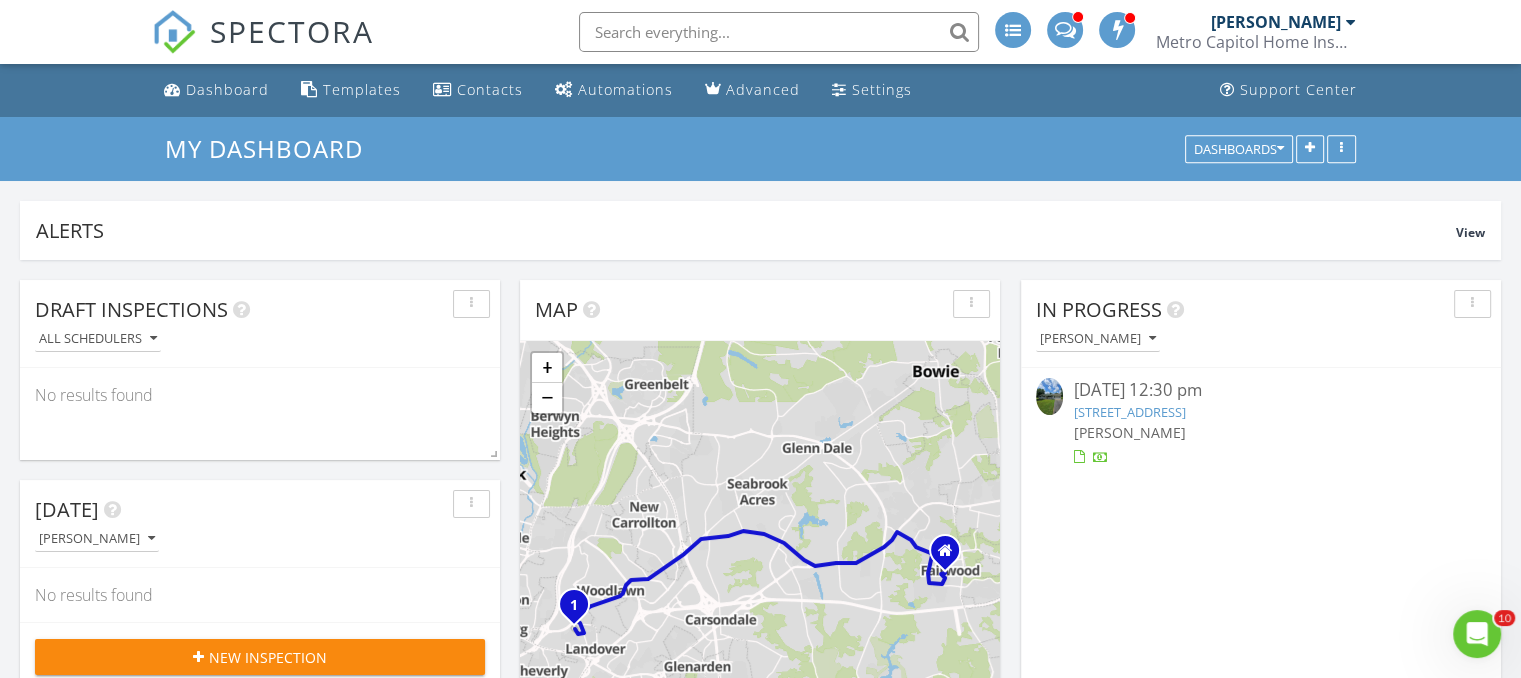 click on "[STREET_ADDRESS]" at bounding box center (1129, 412) 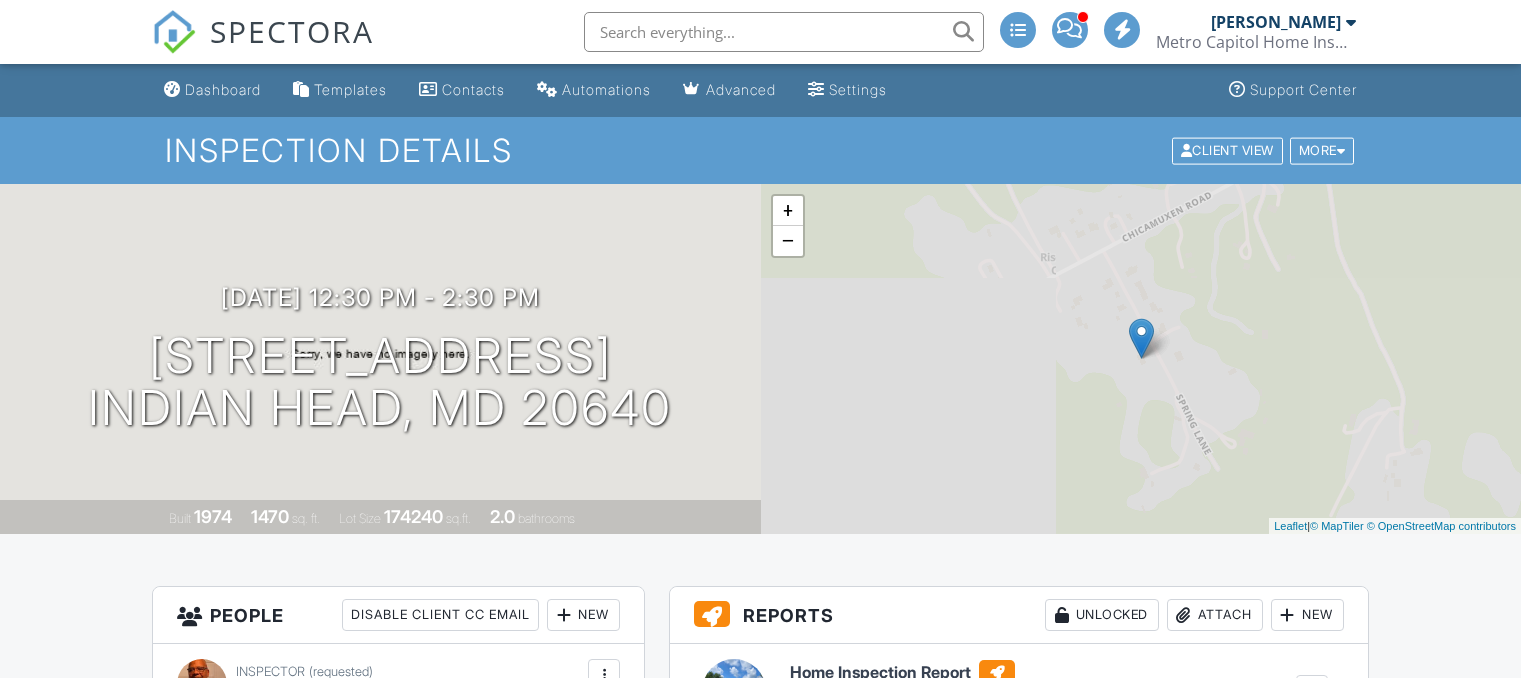 scroll, scrollTop: 0, scrollLeft: 0, axis: both 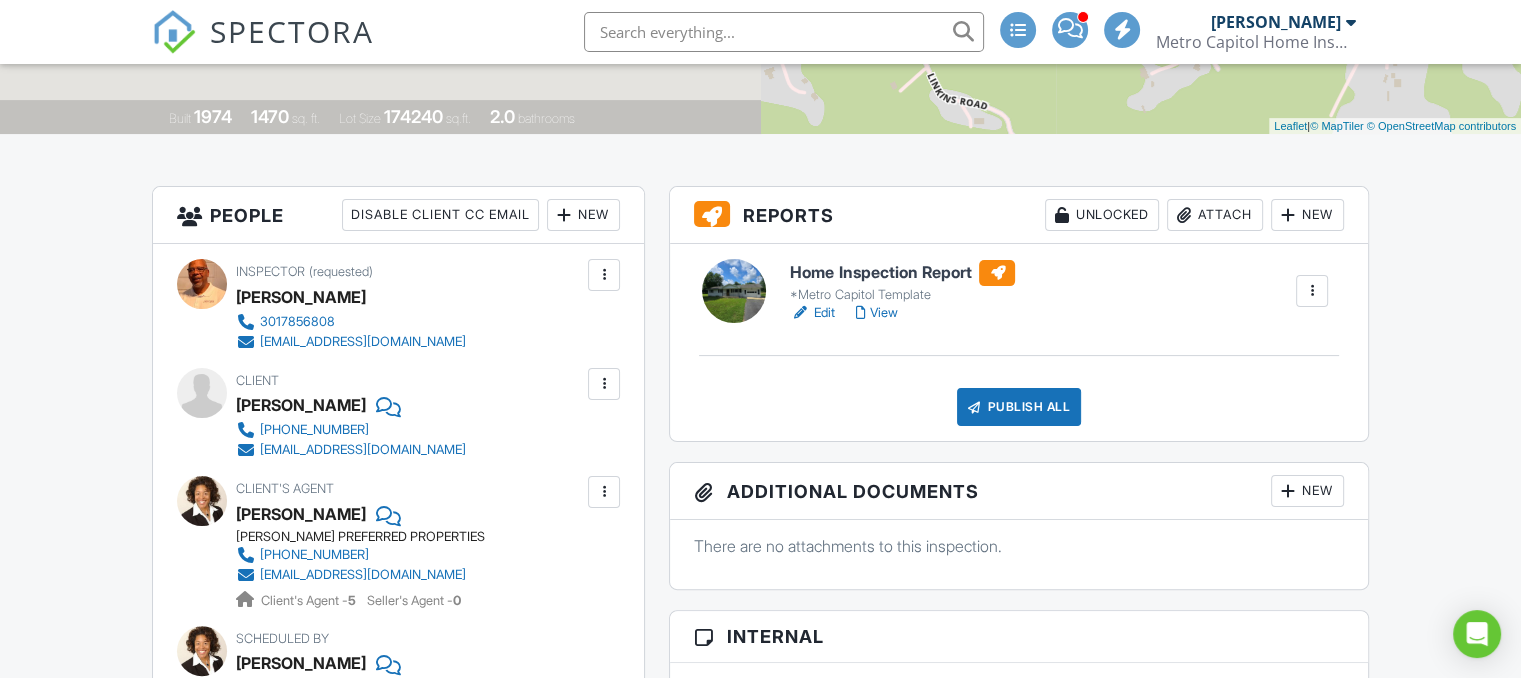 click on "View" at bounding box center (876, 313) 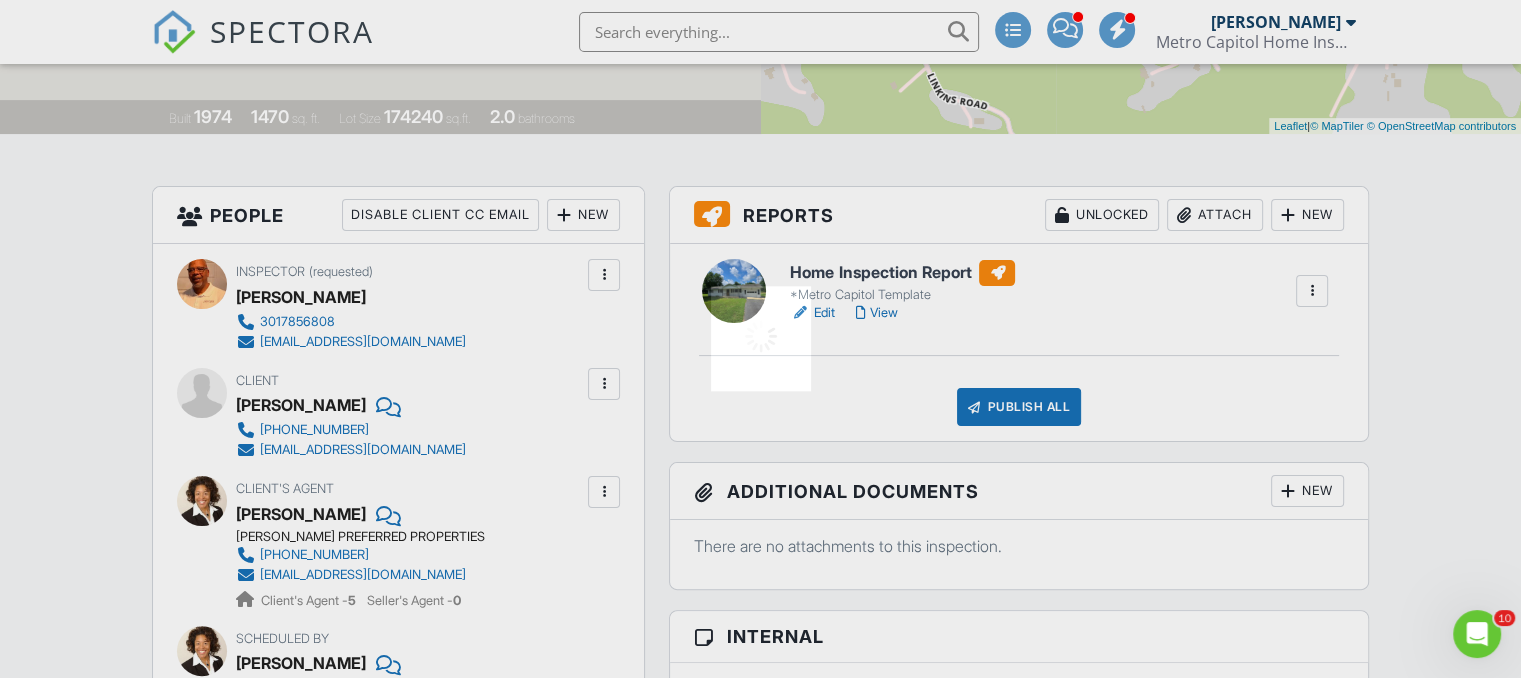 scroll, scrollTop: 0, scrollLeft: 0, axis: both 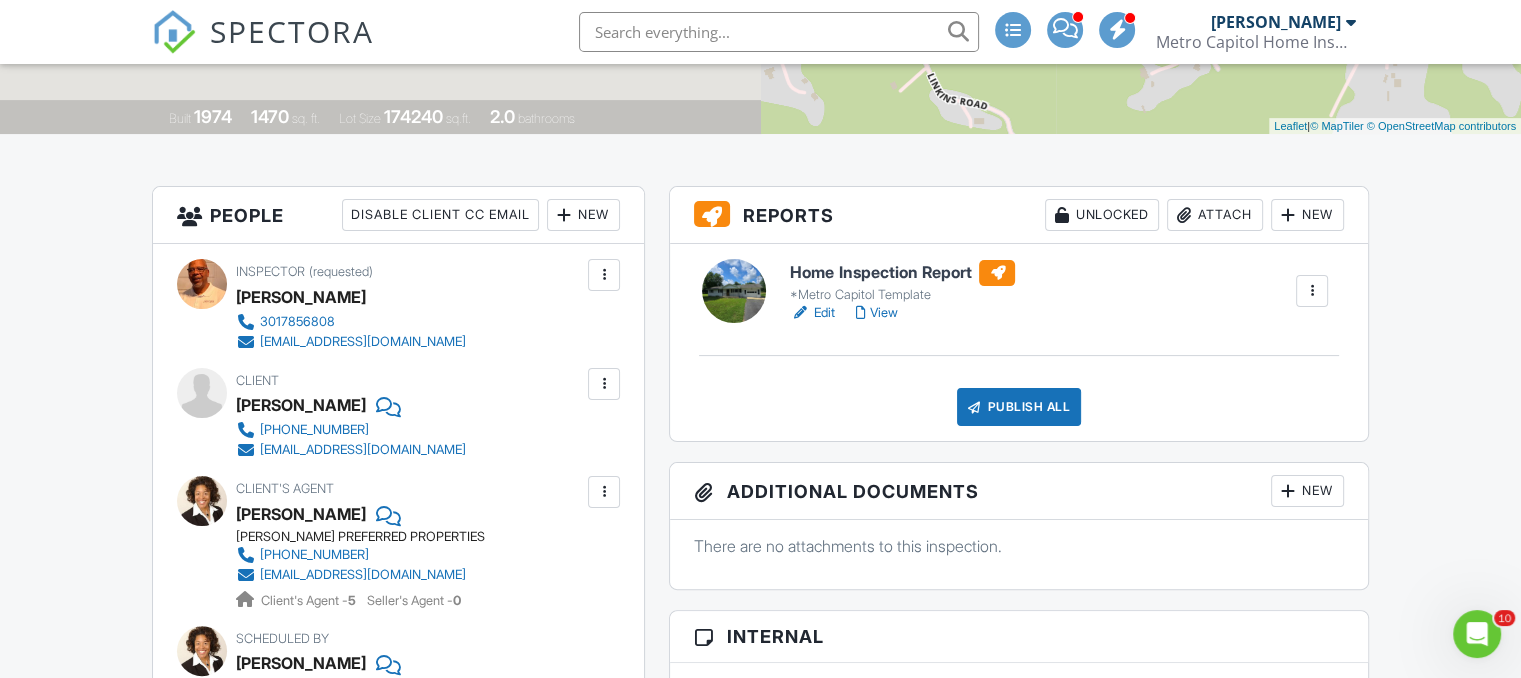 click on "View" at bounding box center (876, 313) 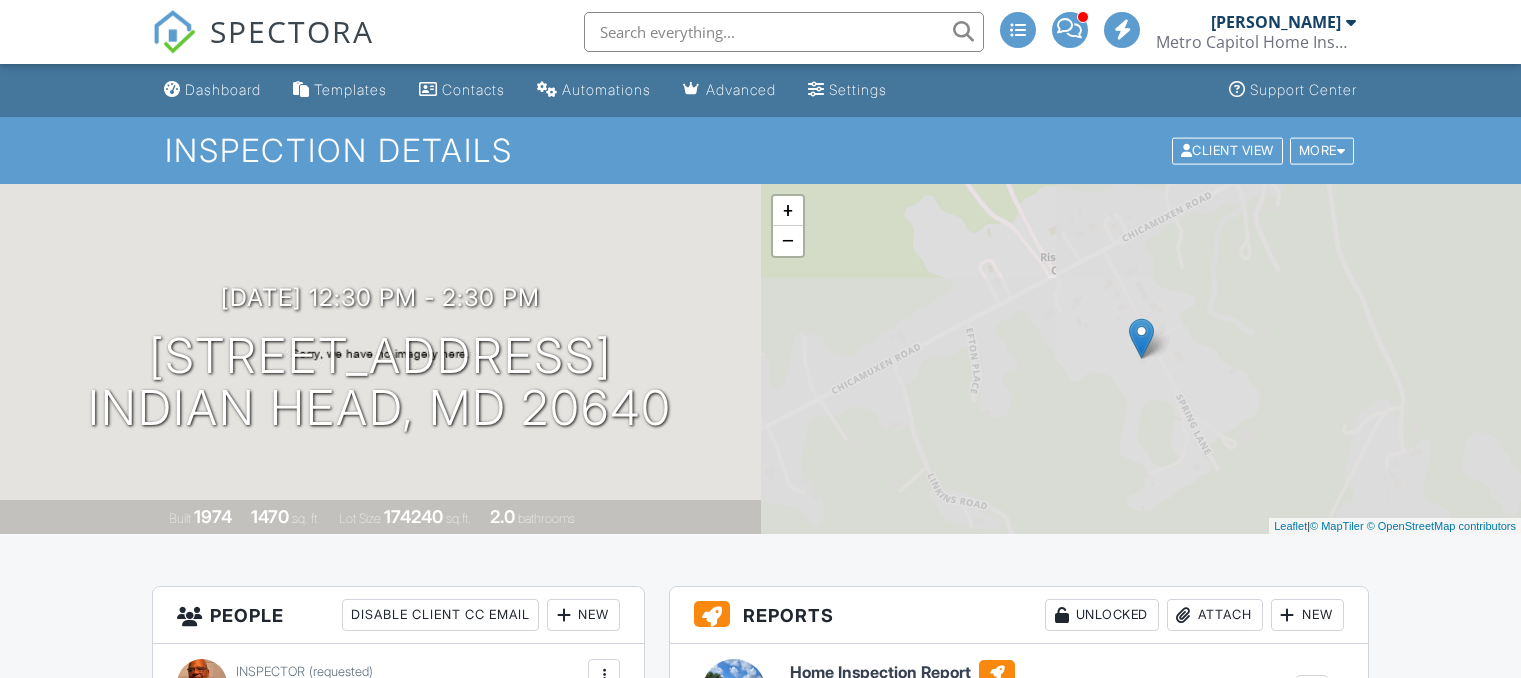 click on "Publish All" at bounding box center (1019, 807) 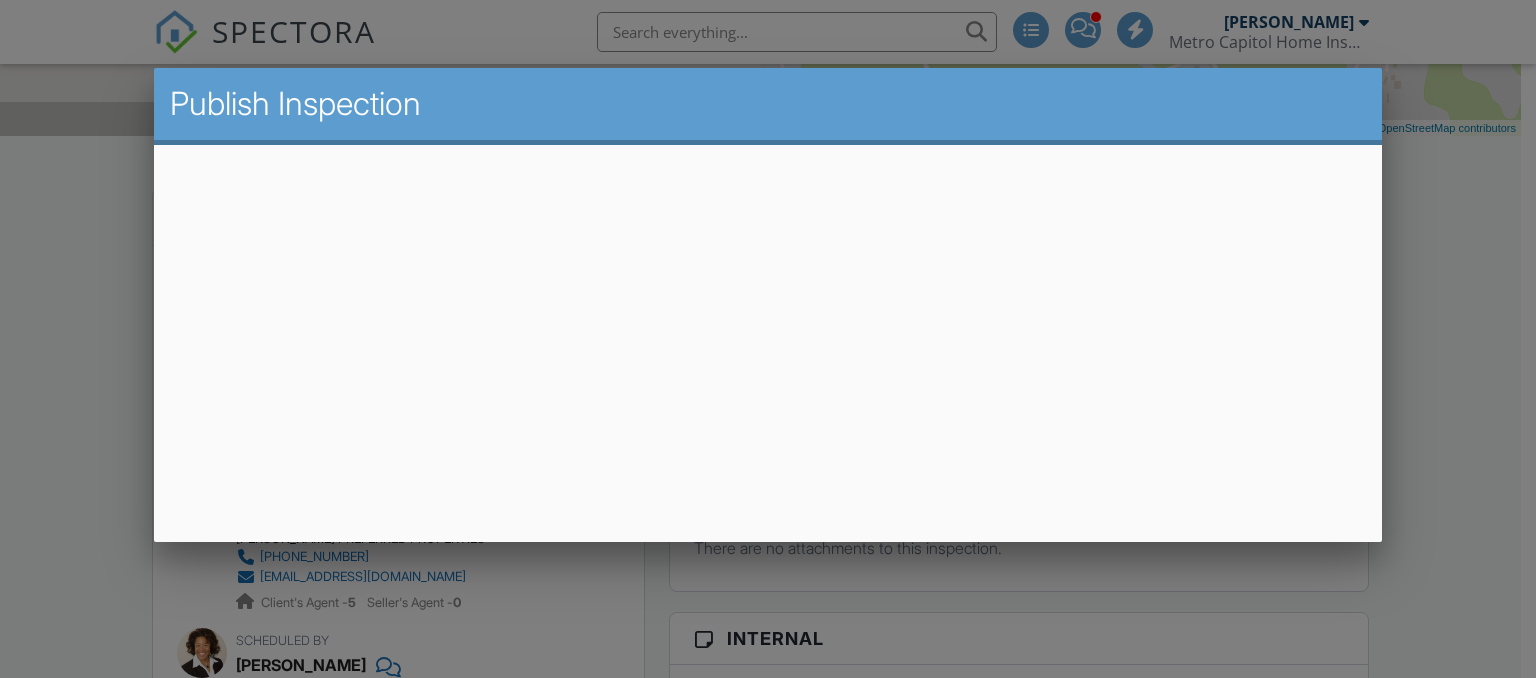 scroll, scrollTop: 400, scrollLeft: 0, axis: vertical 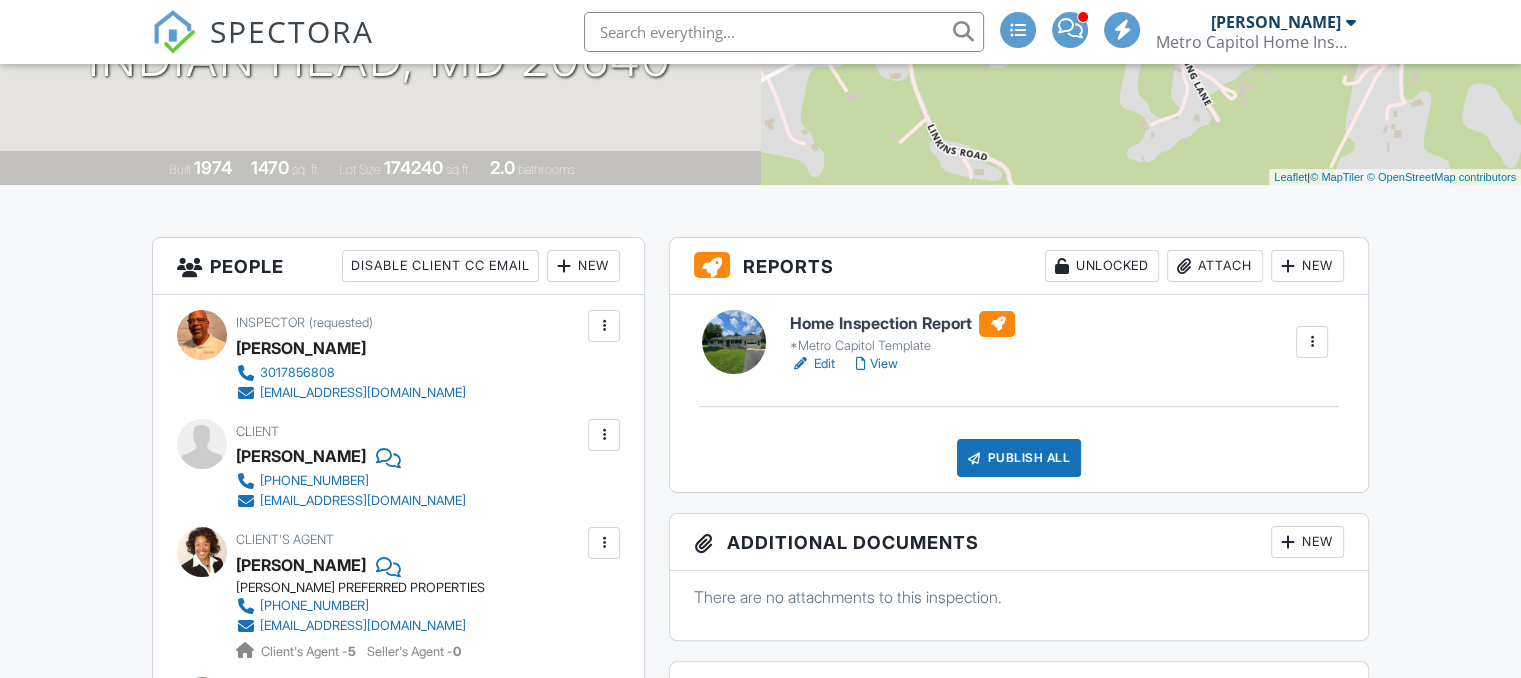 click on "Publish All" at bounding box center (1019, 458) 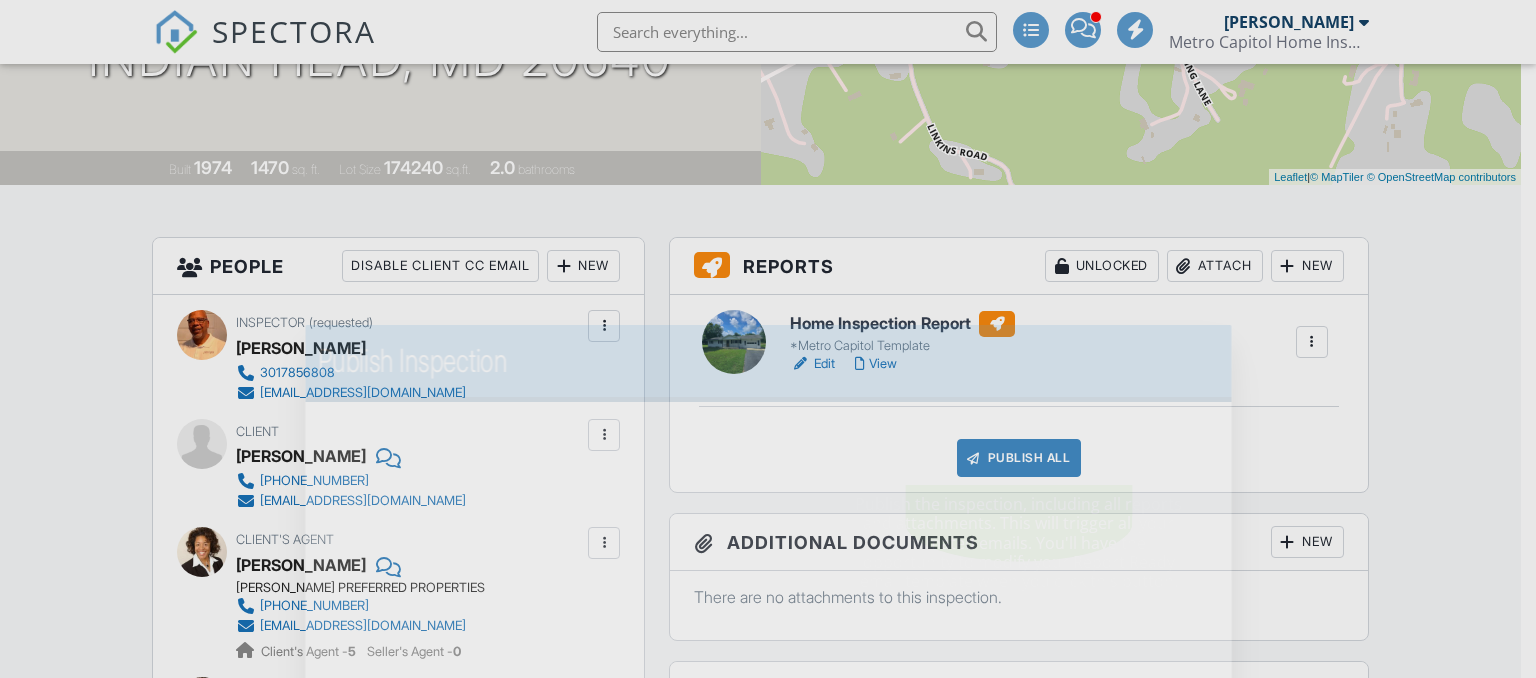 scroll, scrollTop: 0, scrollLeft: 0, axis: both 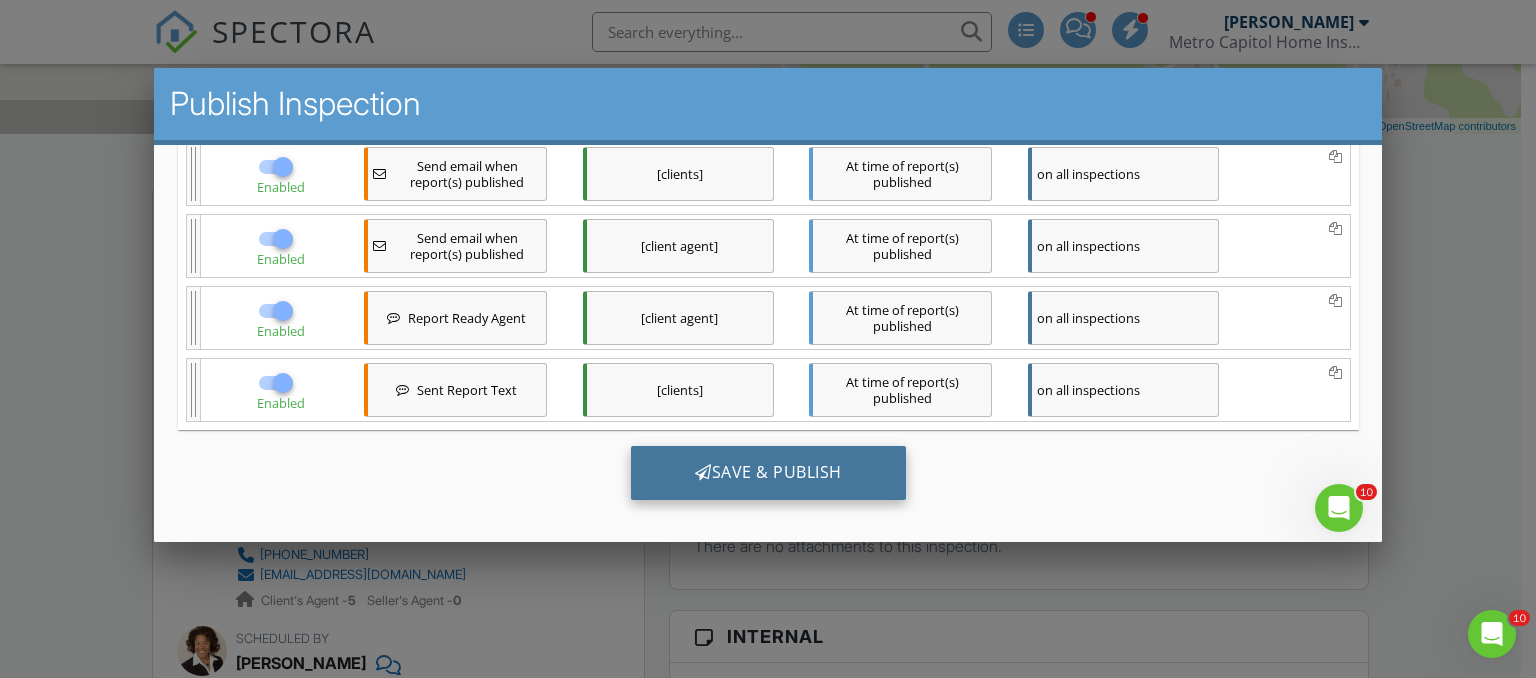 click on "Save & Publish" at bounding box center [767, 472] 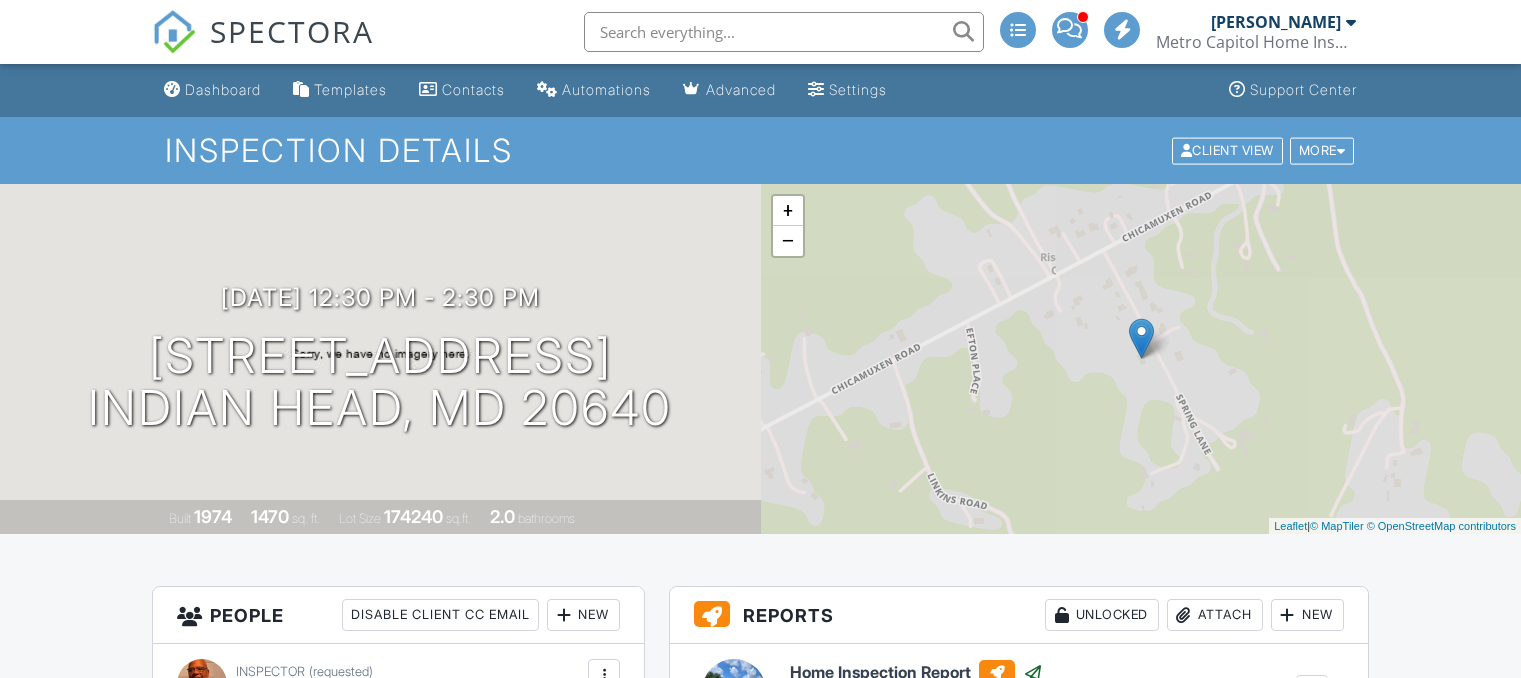 scroll, scrollTop: 0, scrollLeft: 0, axis: both 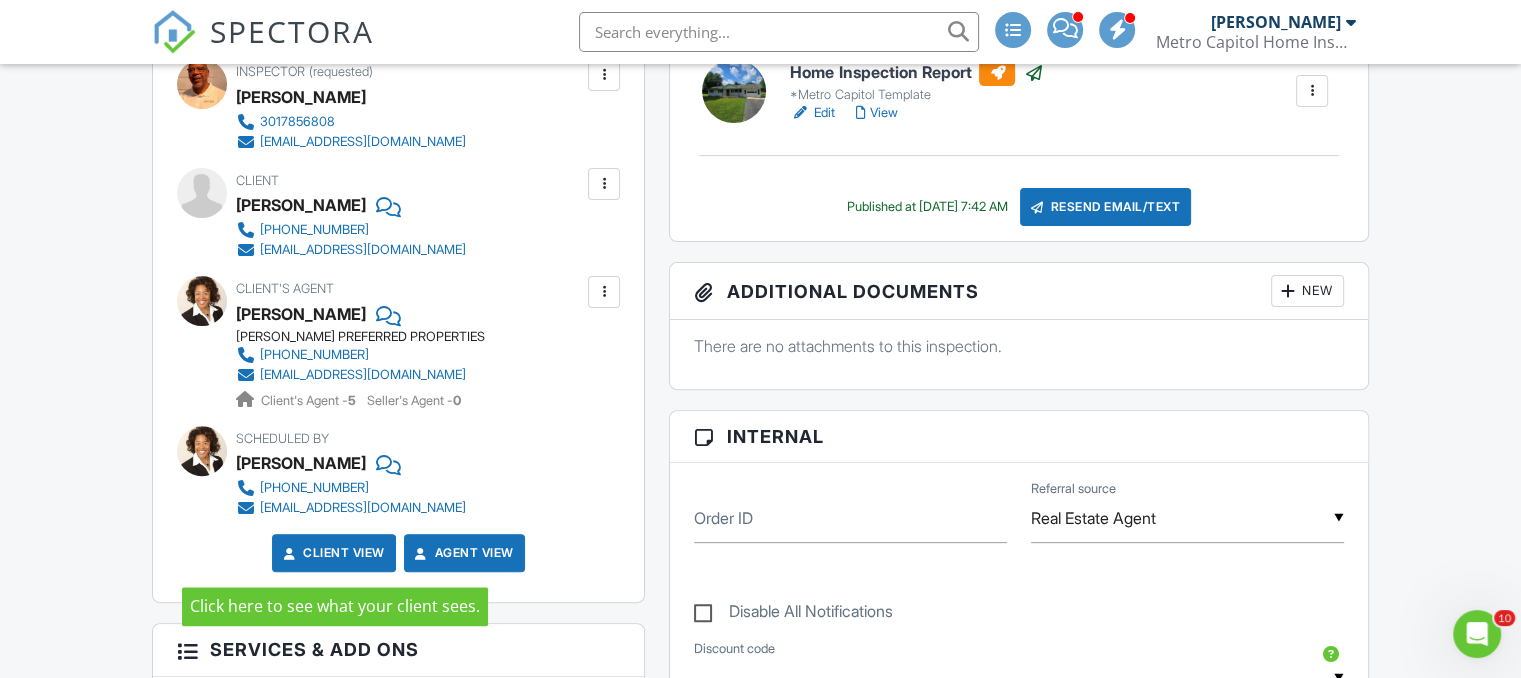 click on "Client View" at bounding box center (332, 553) 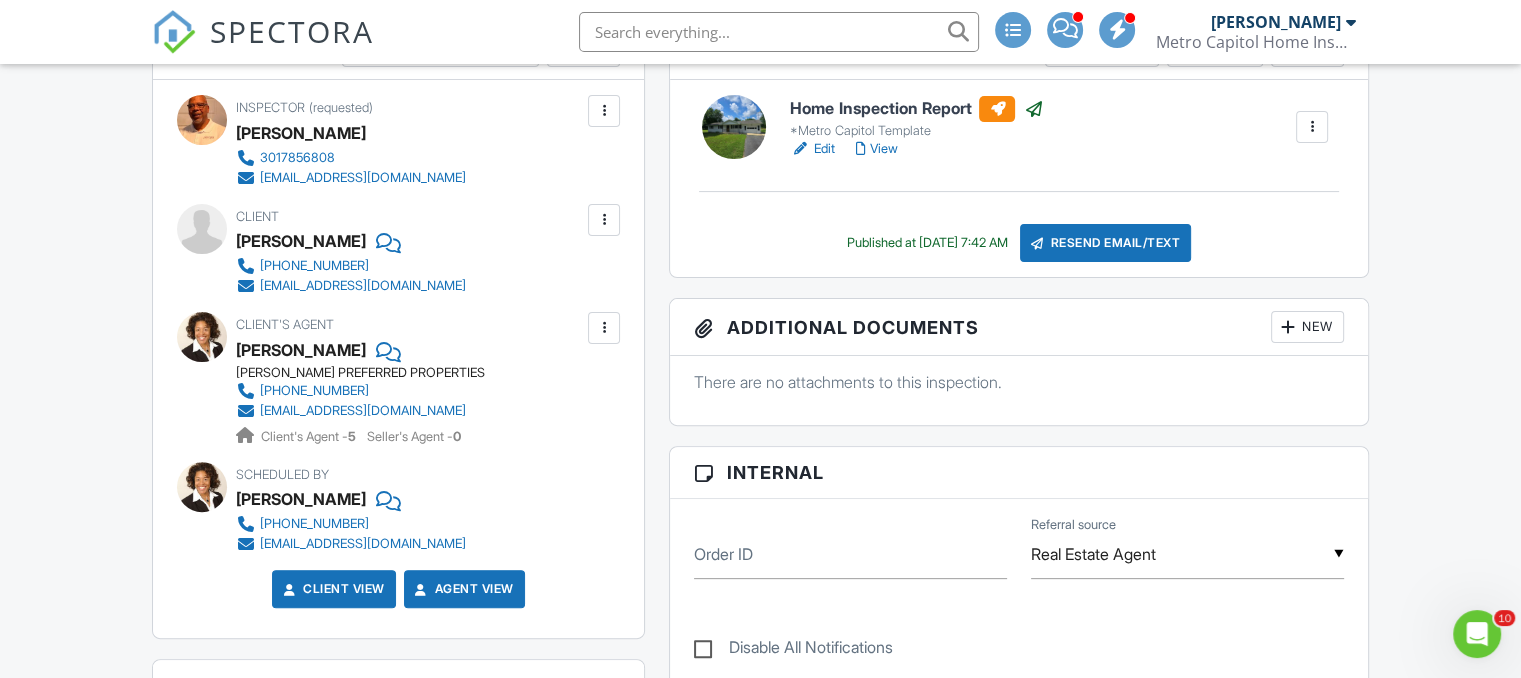 scroll, scrollTop: 600, scrollLeft: 0, axis: vertical 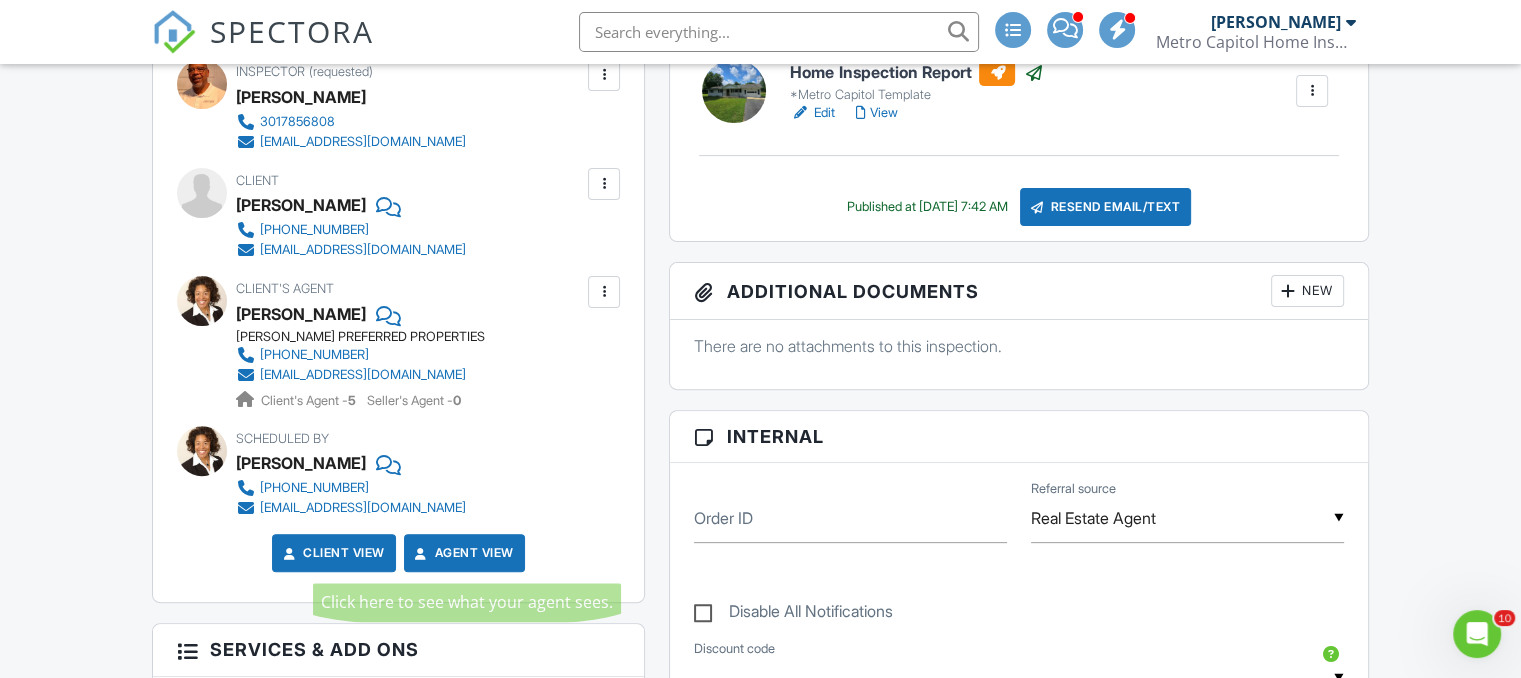 click on "Agent View" at bounding box center [462, 553] 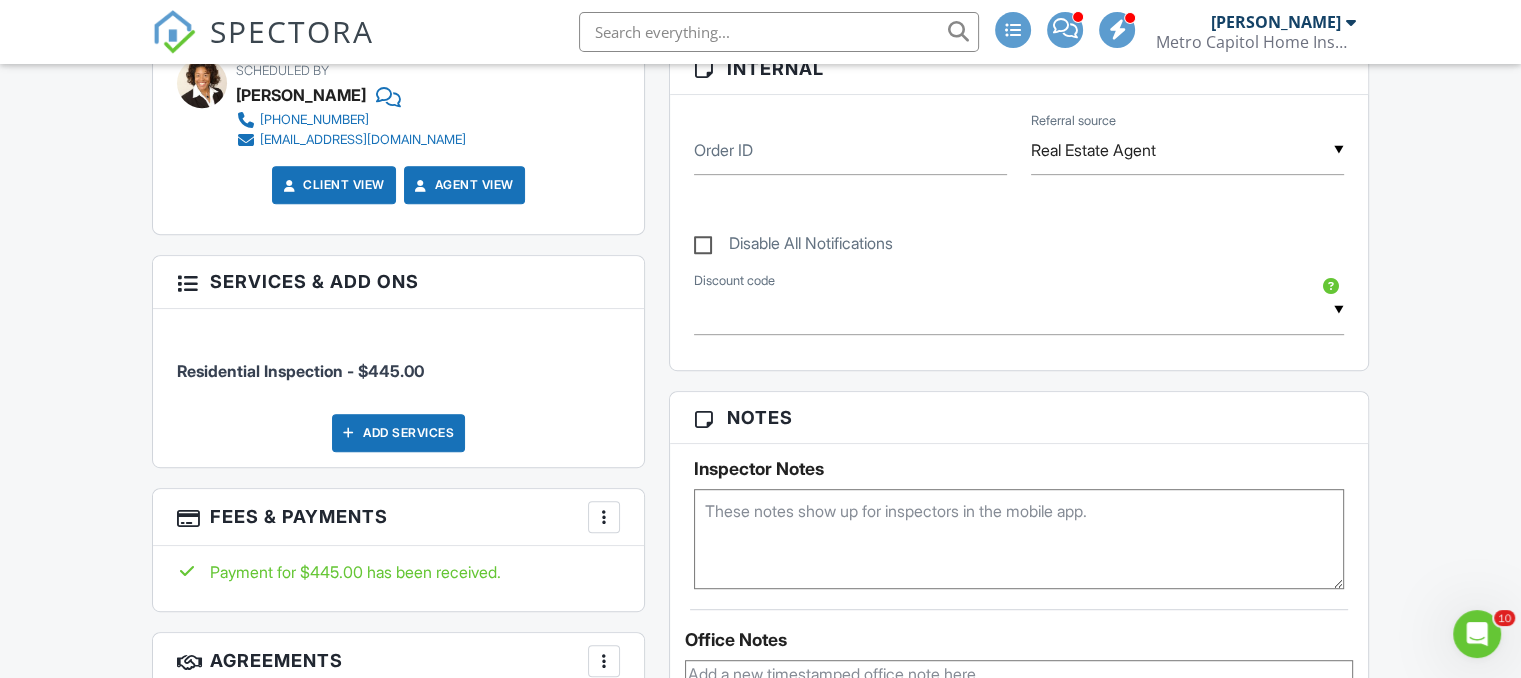 scroll, scrollTop: 700, scrollLeft: 0, axis: vertical 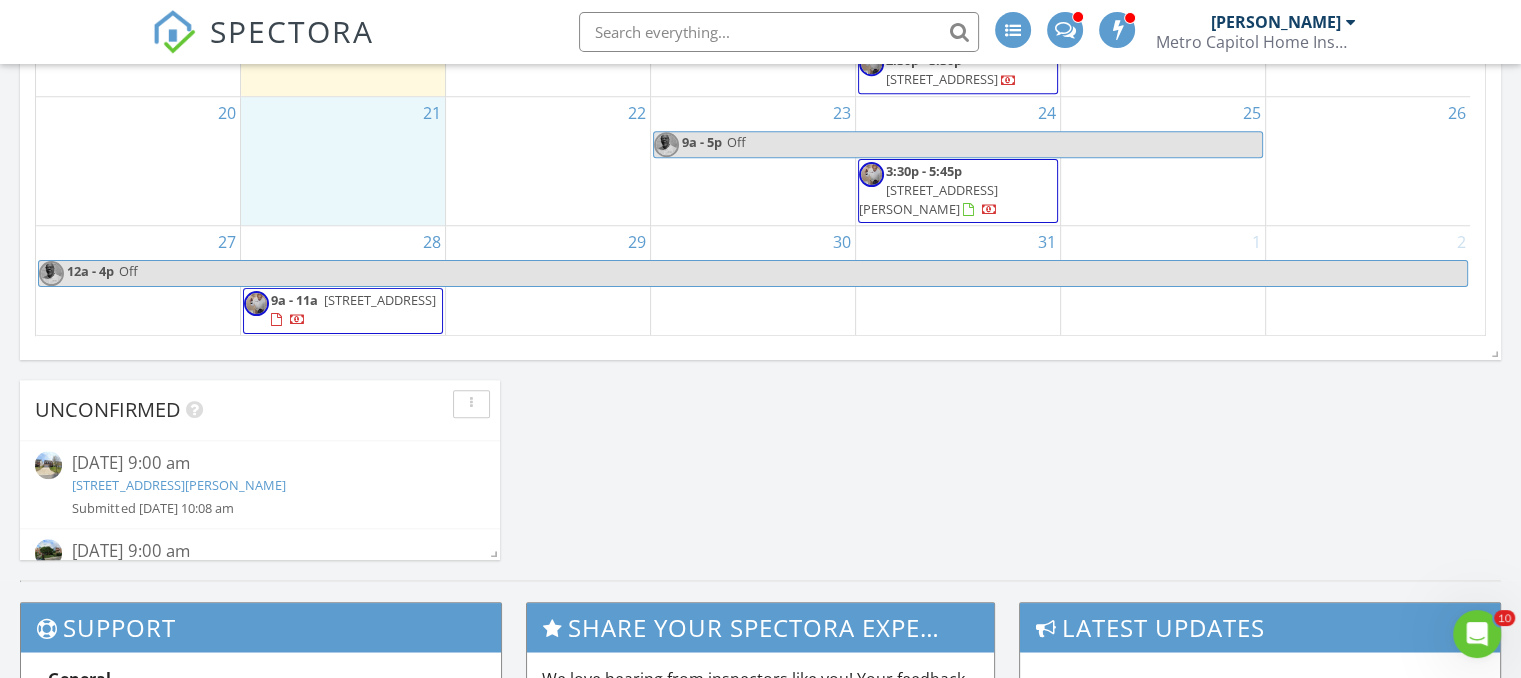 click on "21" at bounding box center (343, 161) 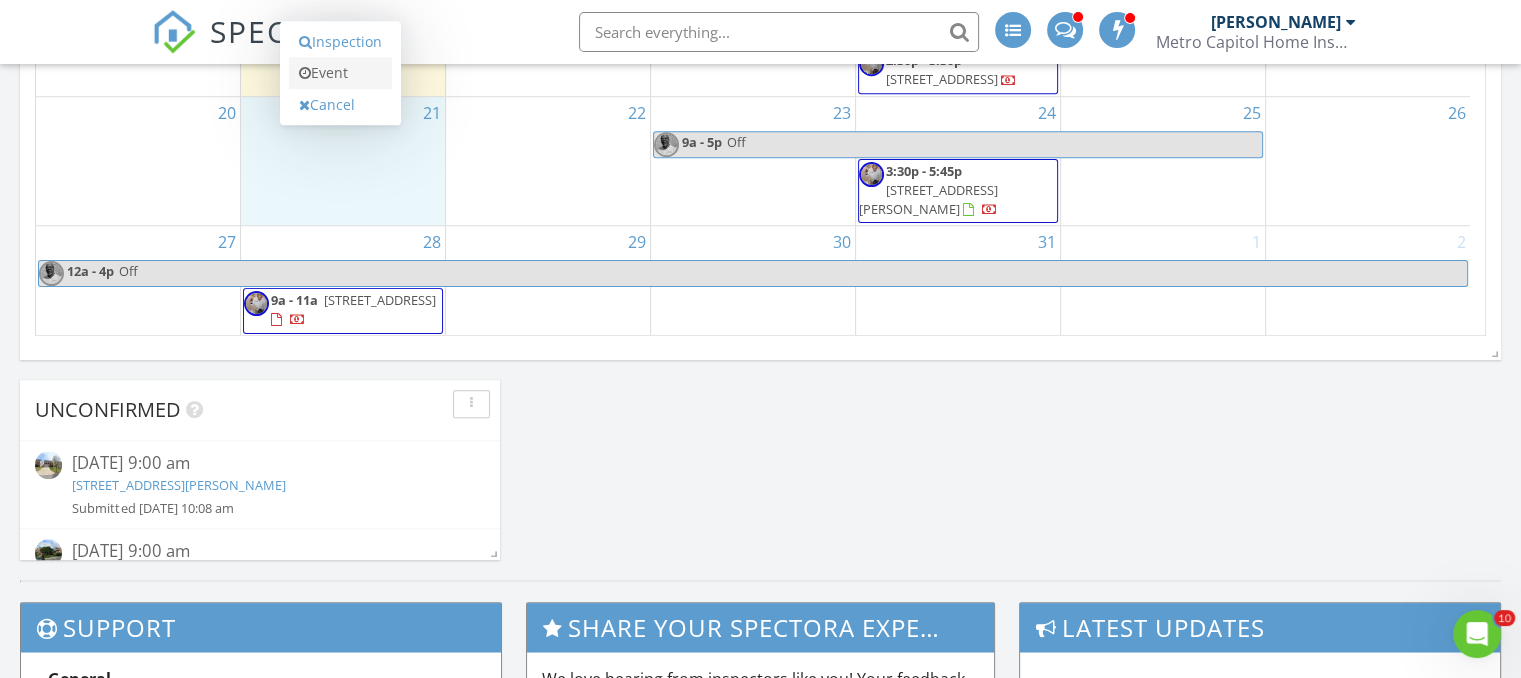 click on "Event" at bounding box center (340, 73) 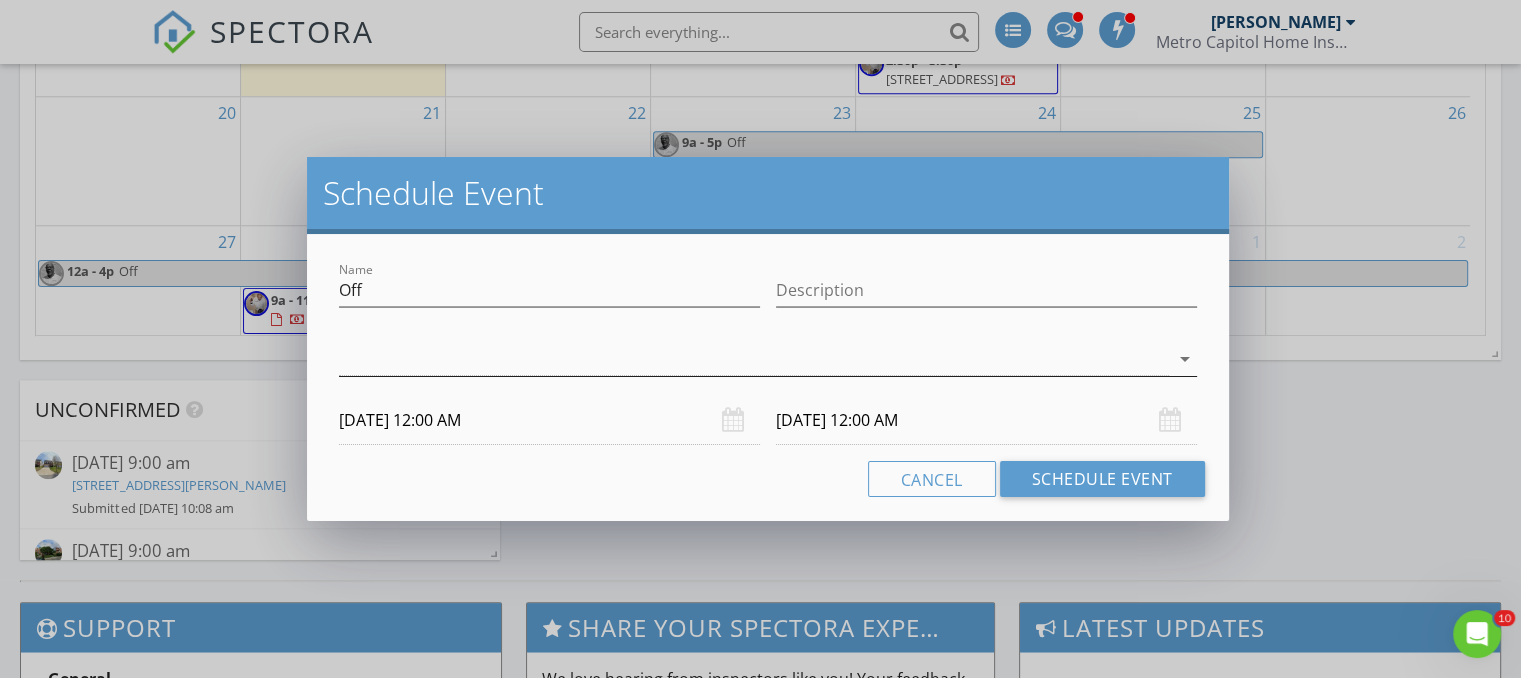 click on "arrow_drop_down" at bounding box center [1183, 359] 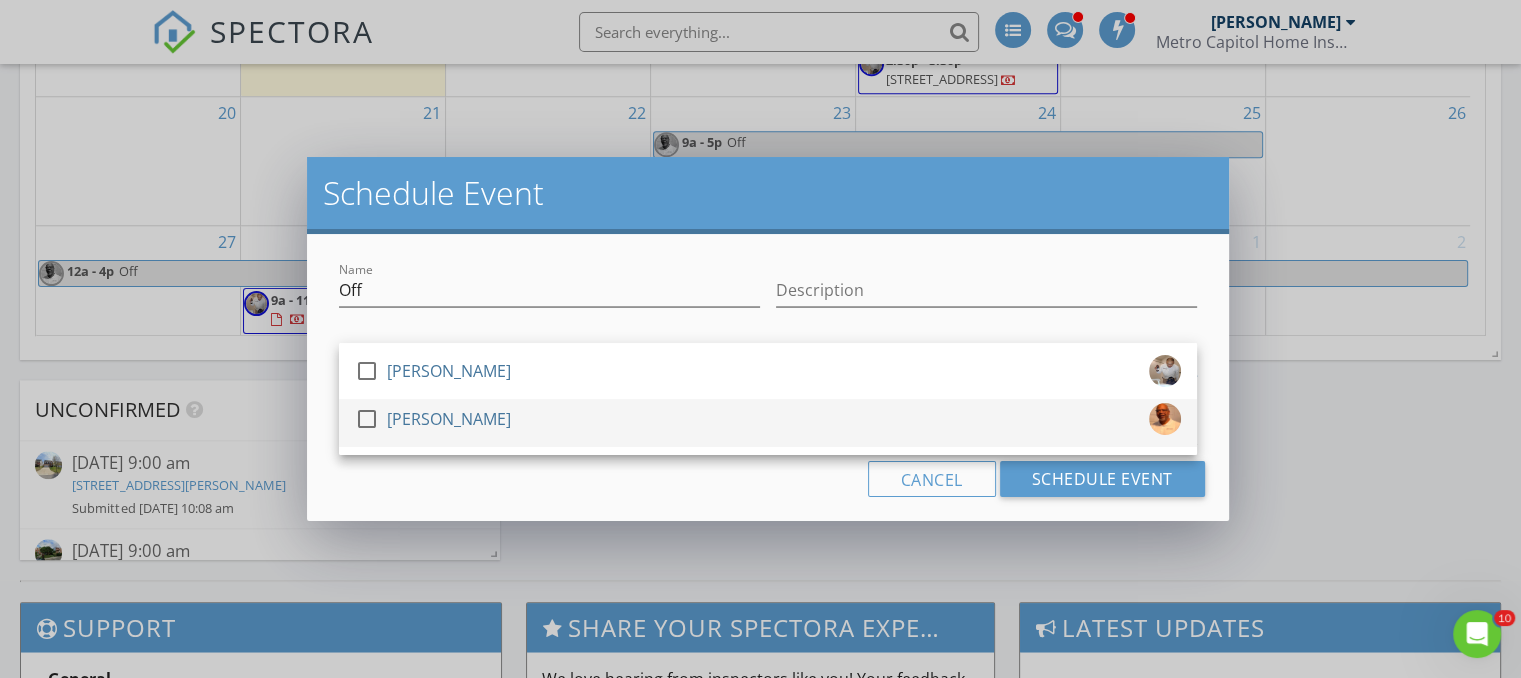 click on "check_box_outline_blank   [PERSON_NAME]" at bounding box center [768, 423] 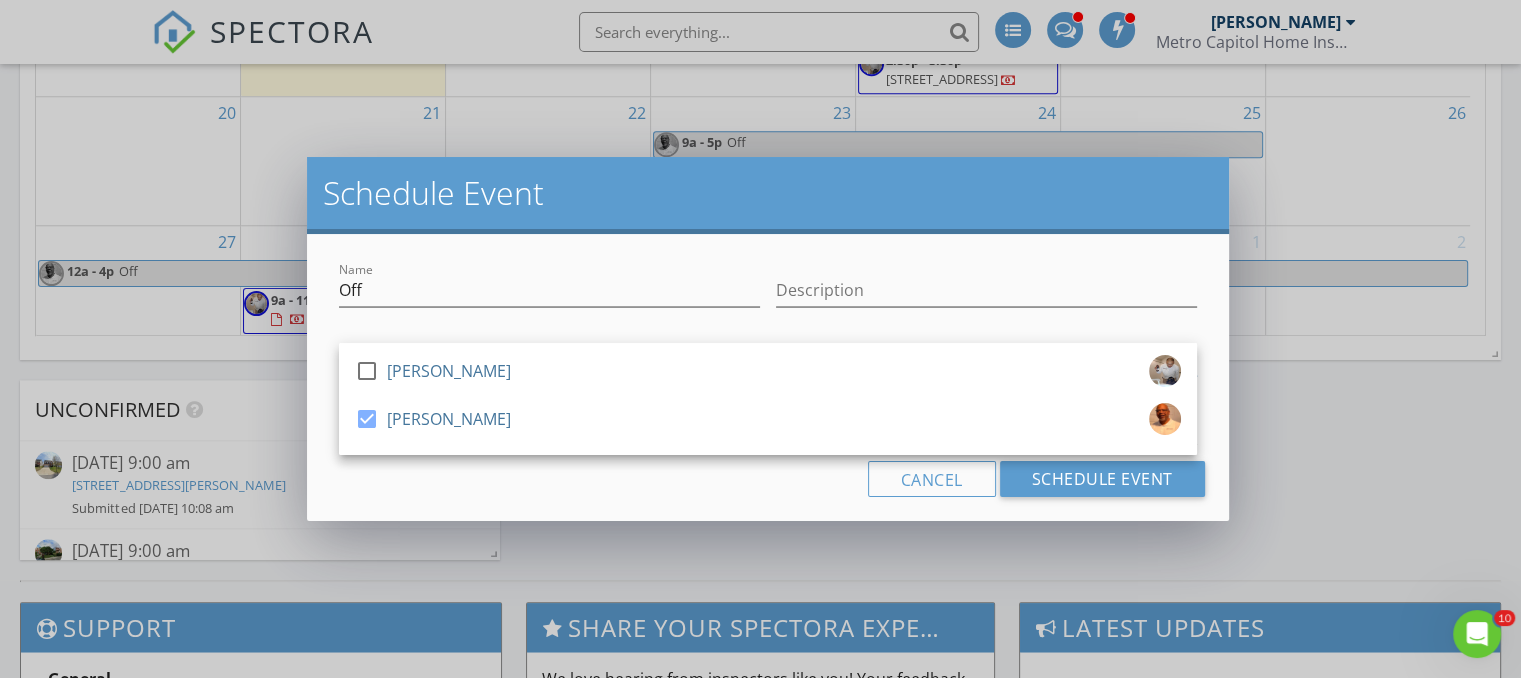 click on "Description" at bounding box center [986, 294] 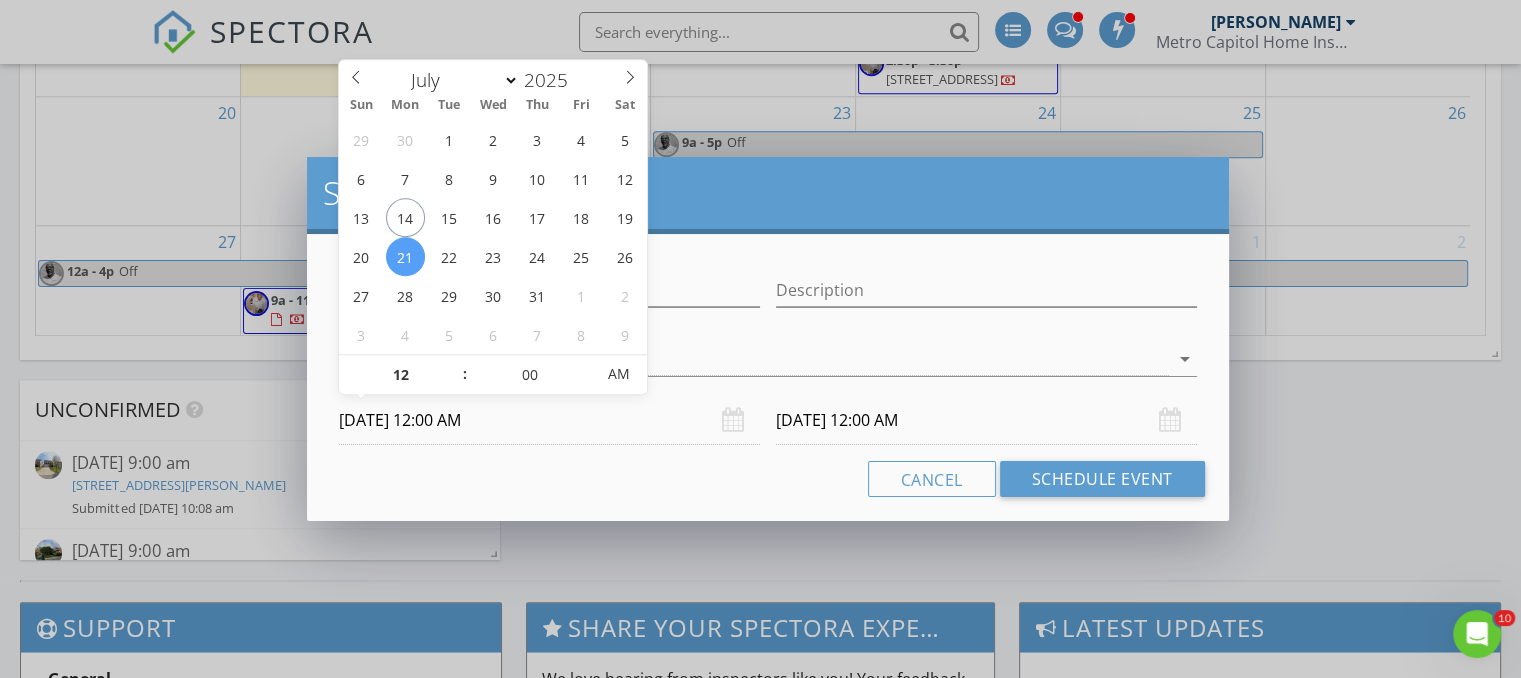 click on "[DATE] 12:00 AM" at bounding box center (549, 420) 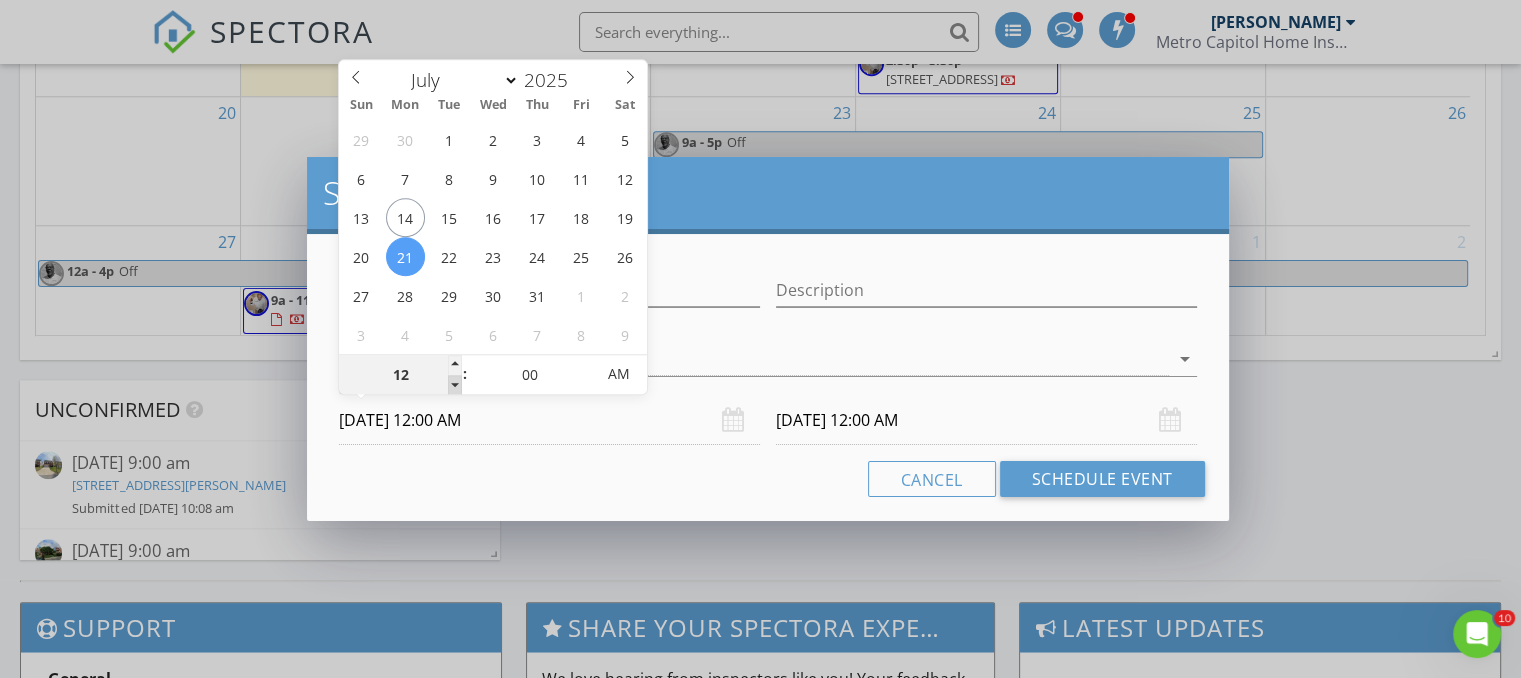 type on "11" 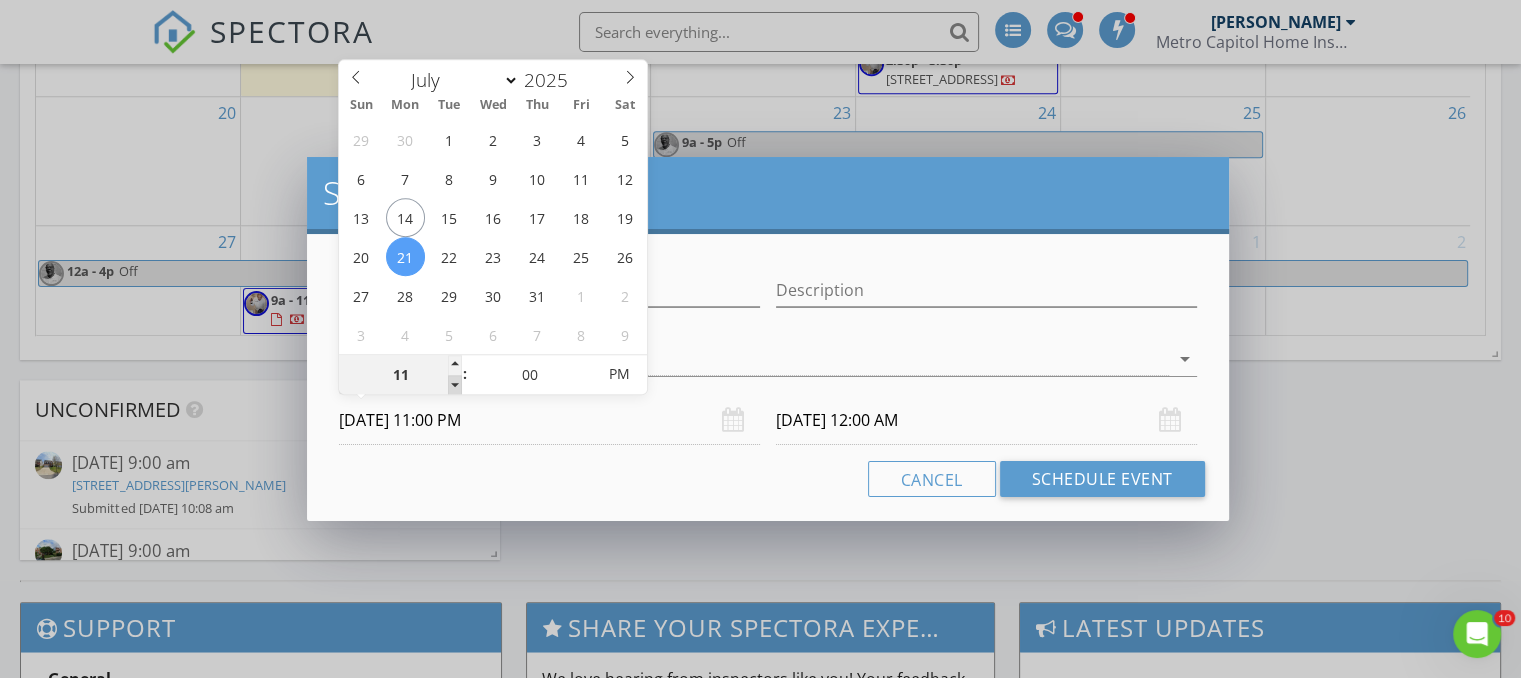 click at bounding box center [455, 385] 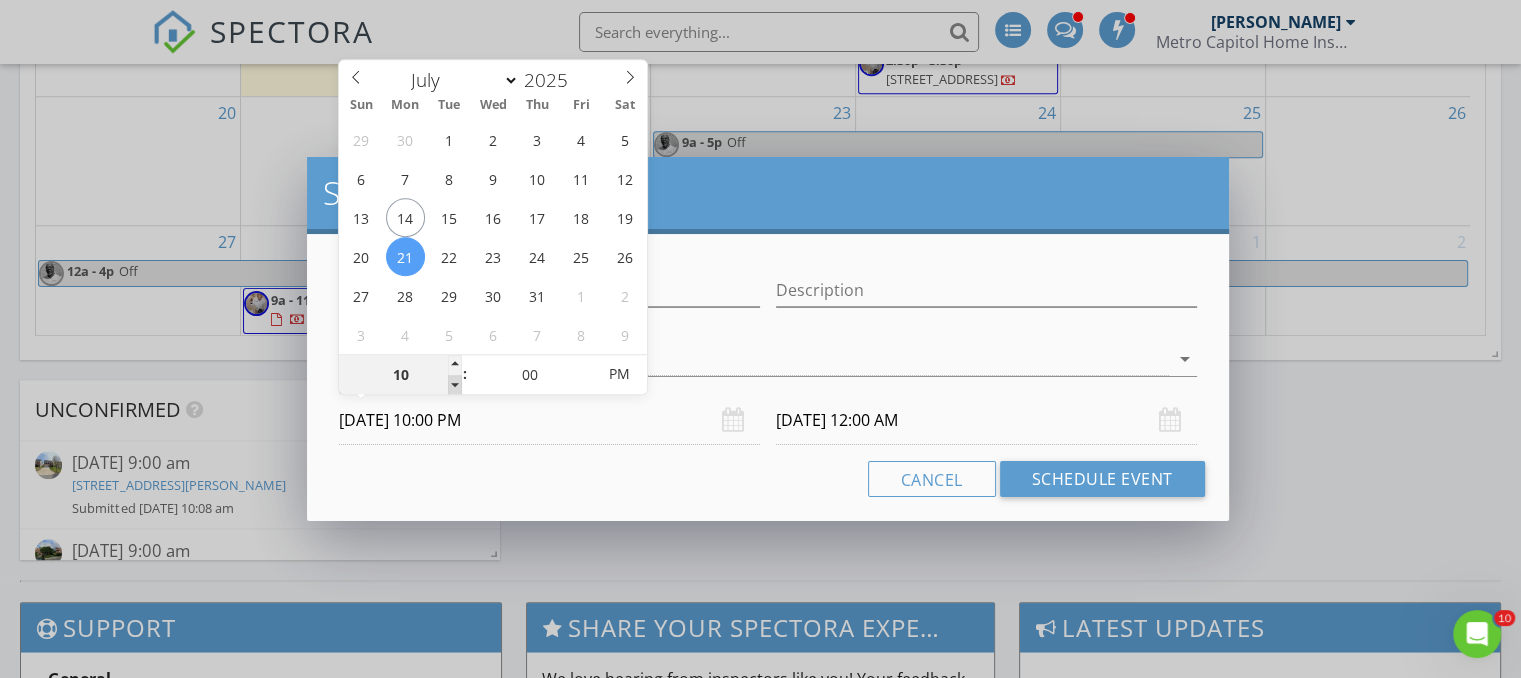 click at bounding box center (455, 385) 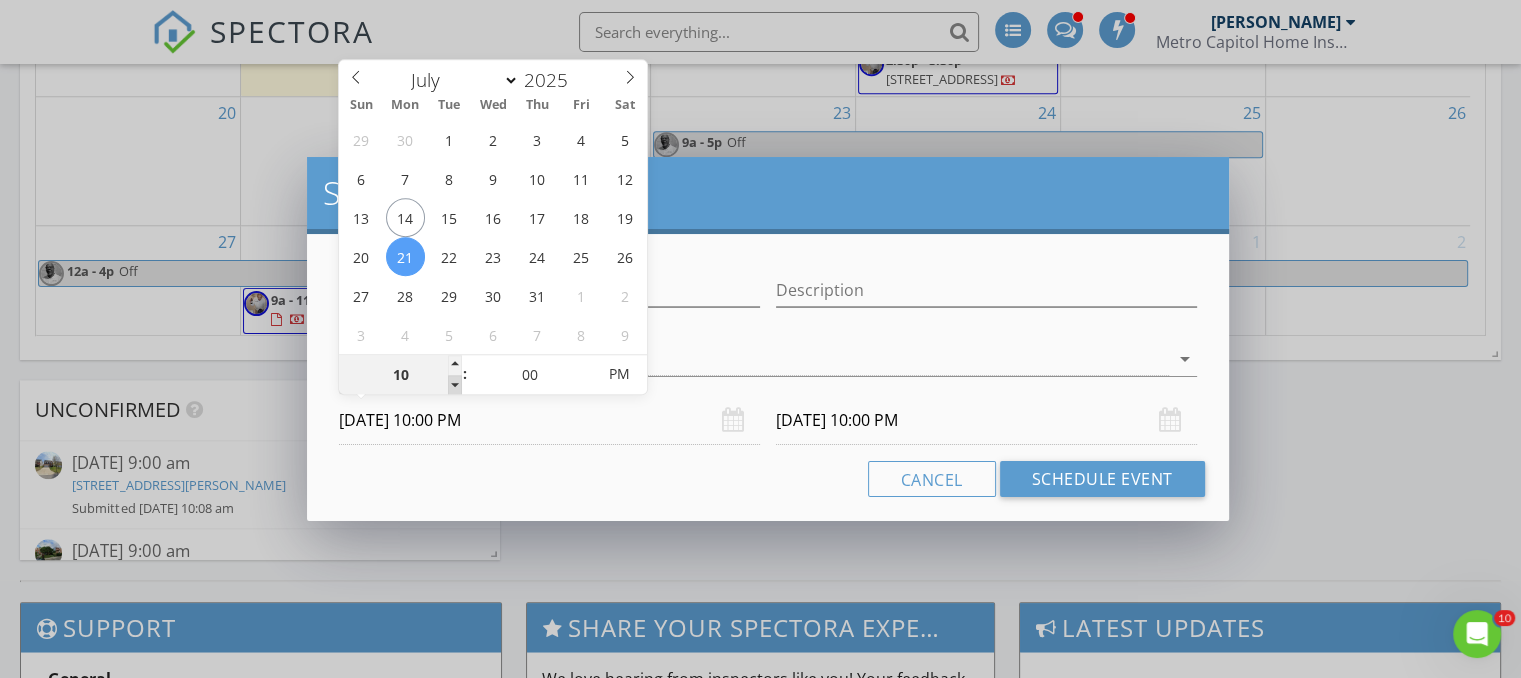 type on "09" 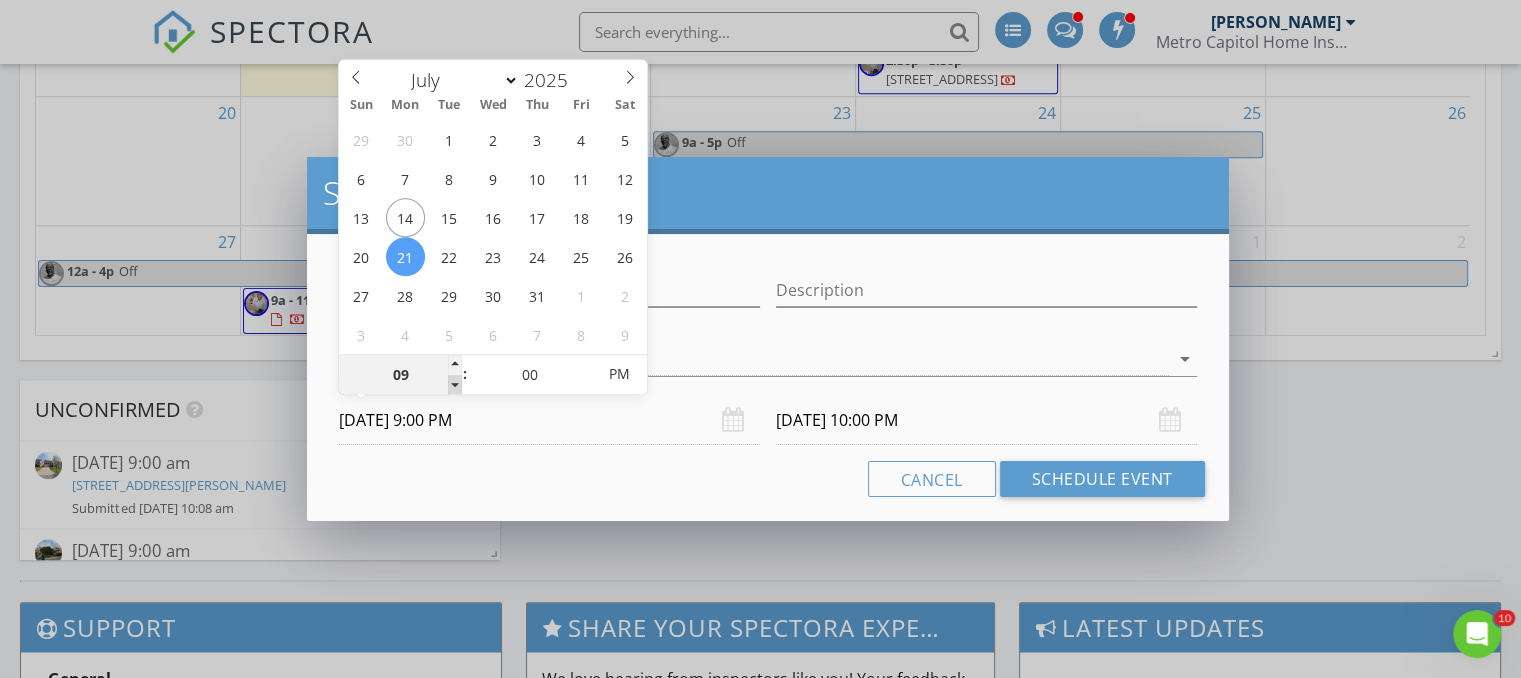 click at bounding box center (455, 385) 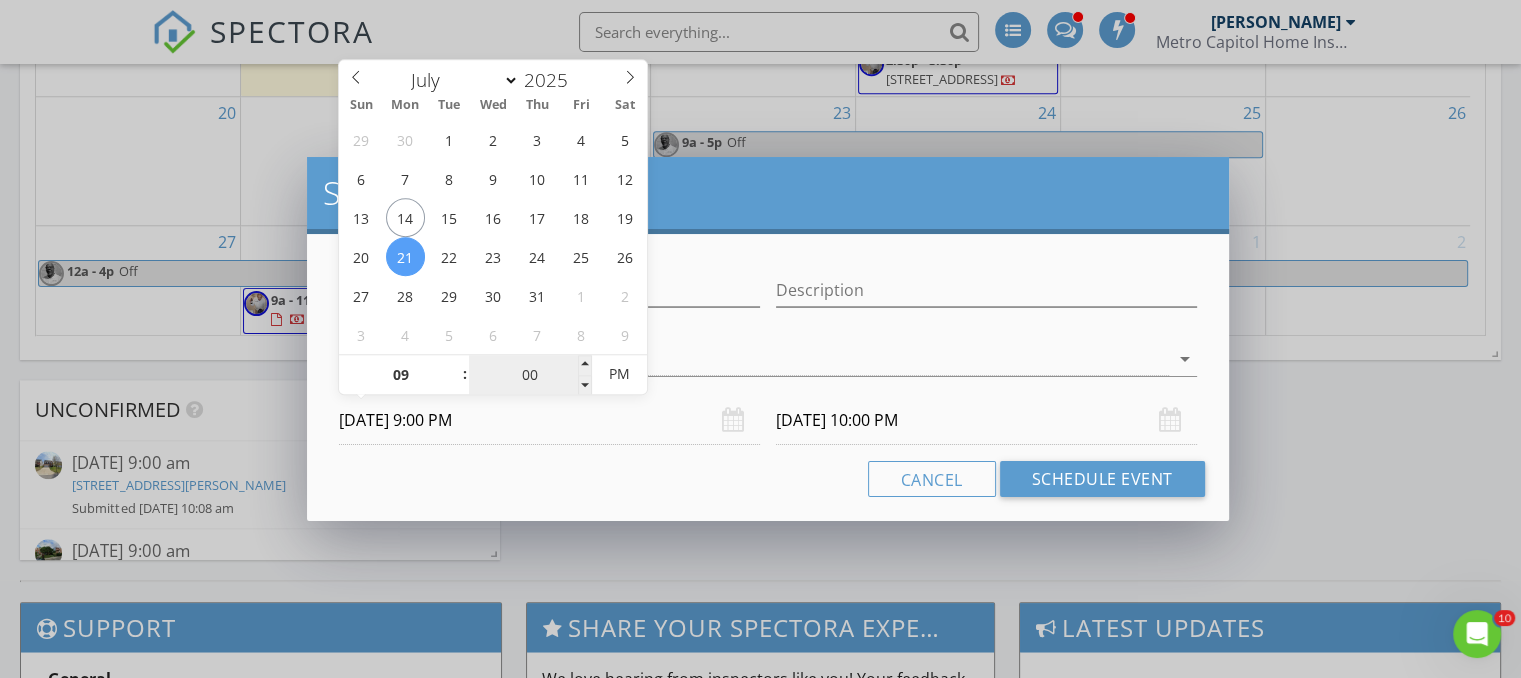 type on "09" 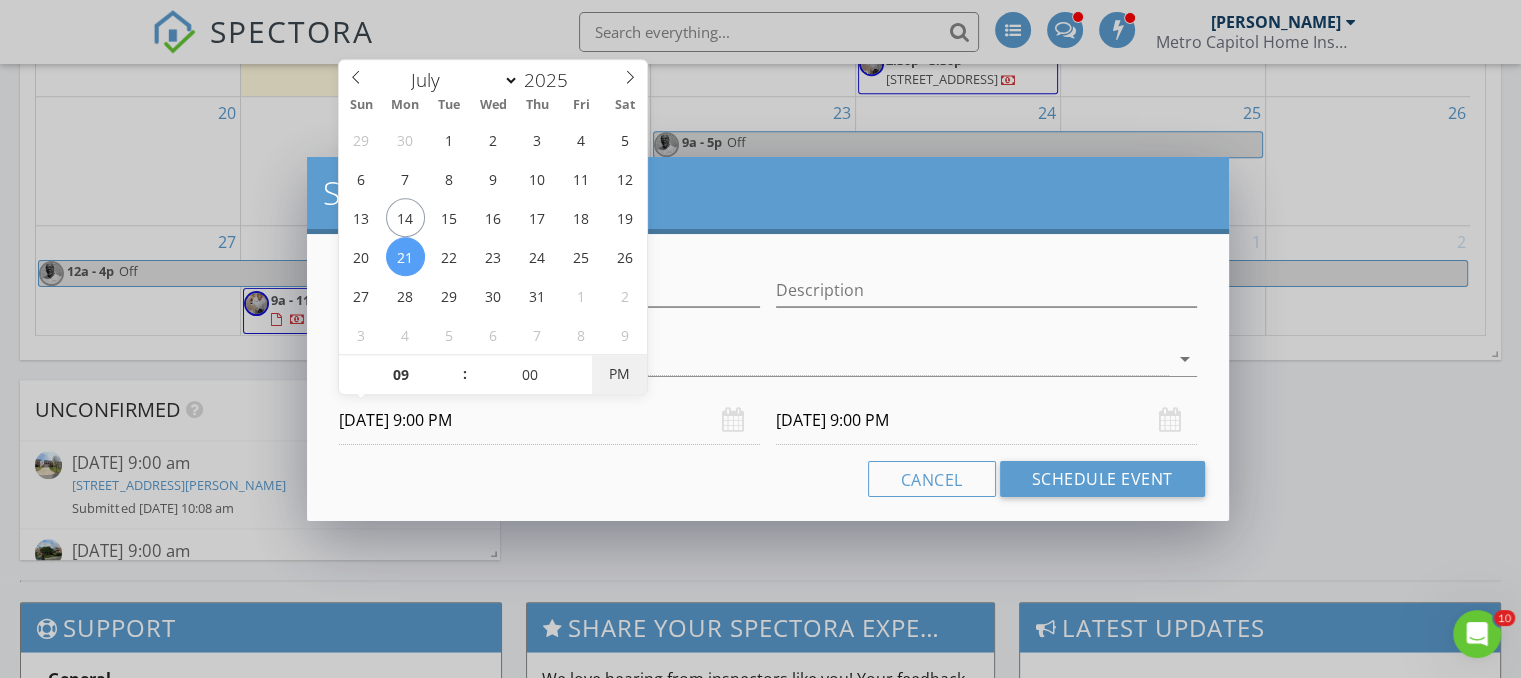 type on "[DATE] 9:00 AM" 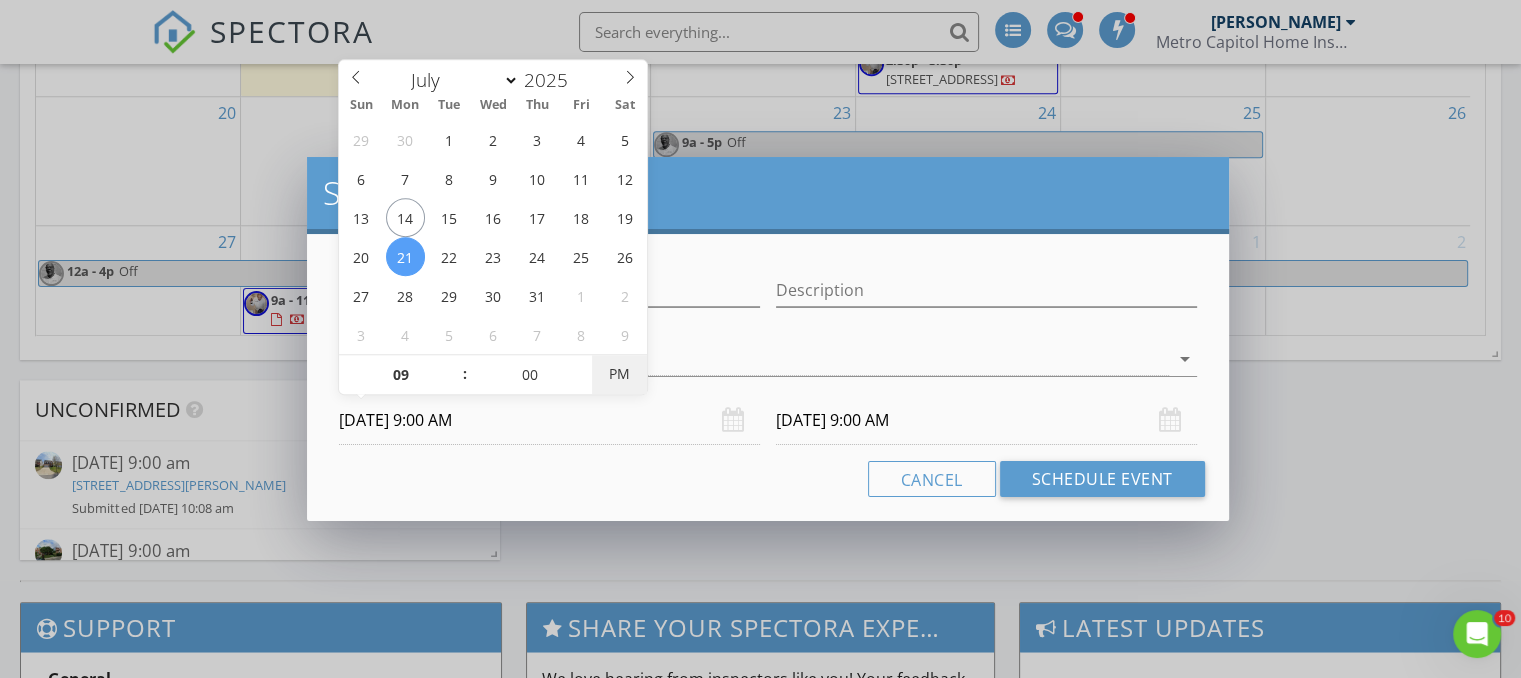 click on "PM" at bounding box center (619, 374) 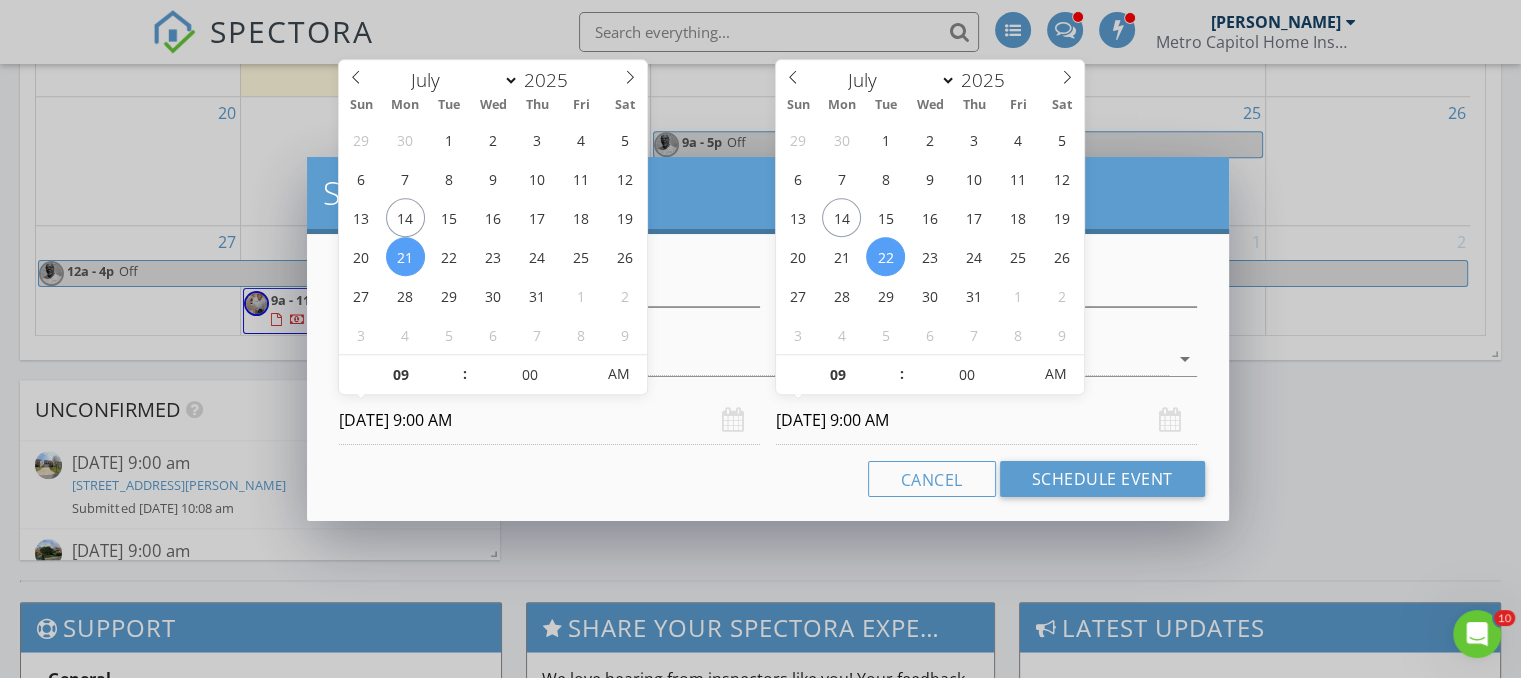 click on "[DATE] 9:00 AM" at bounding box center [986, 420] 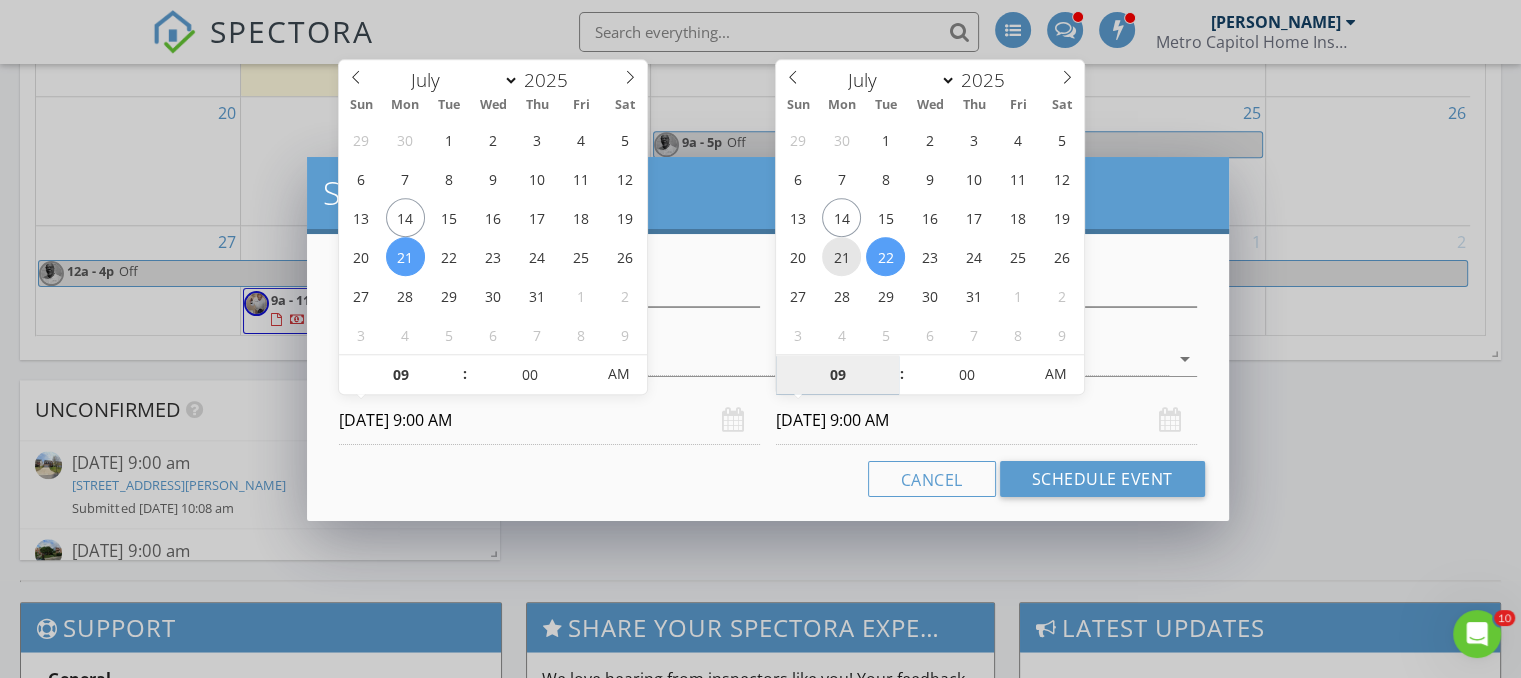 type on "[DATE] 9:00 AM" 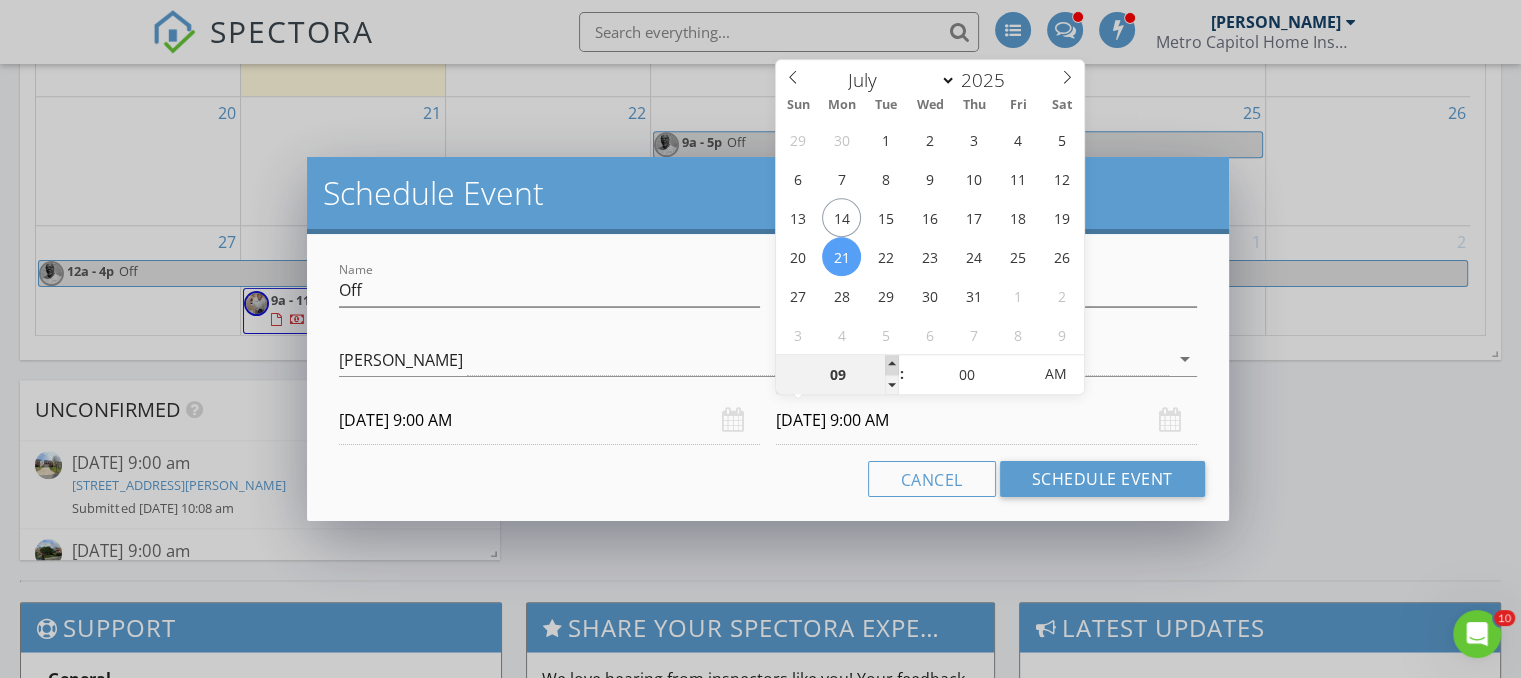 type on "10" 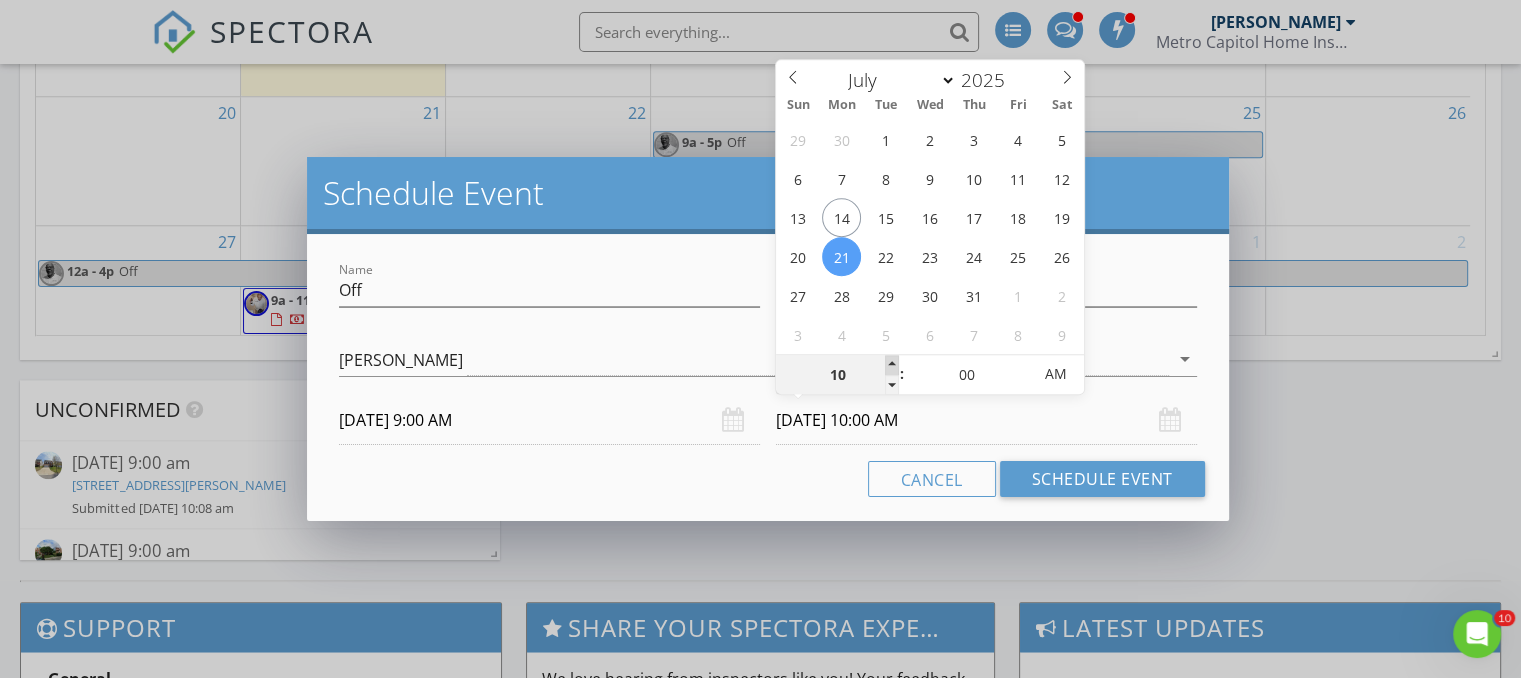 click at bounding box center (892, 365) 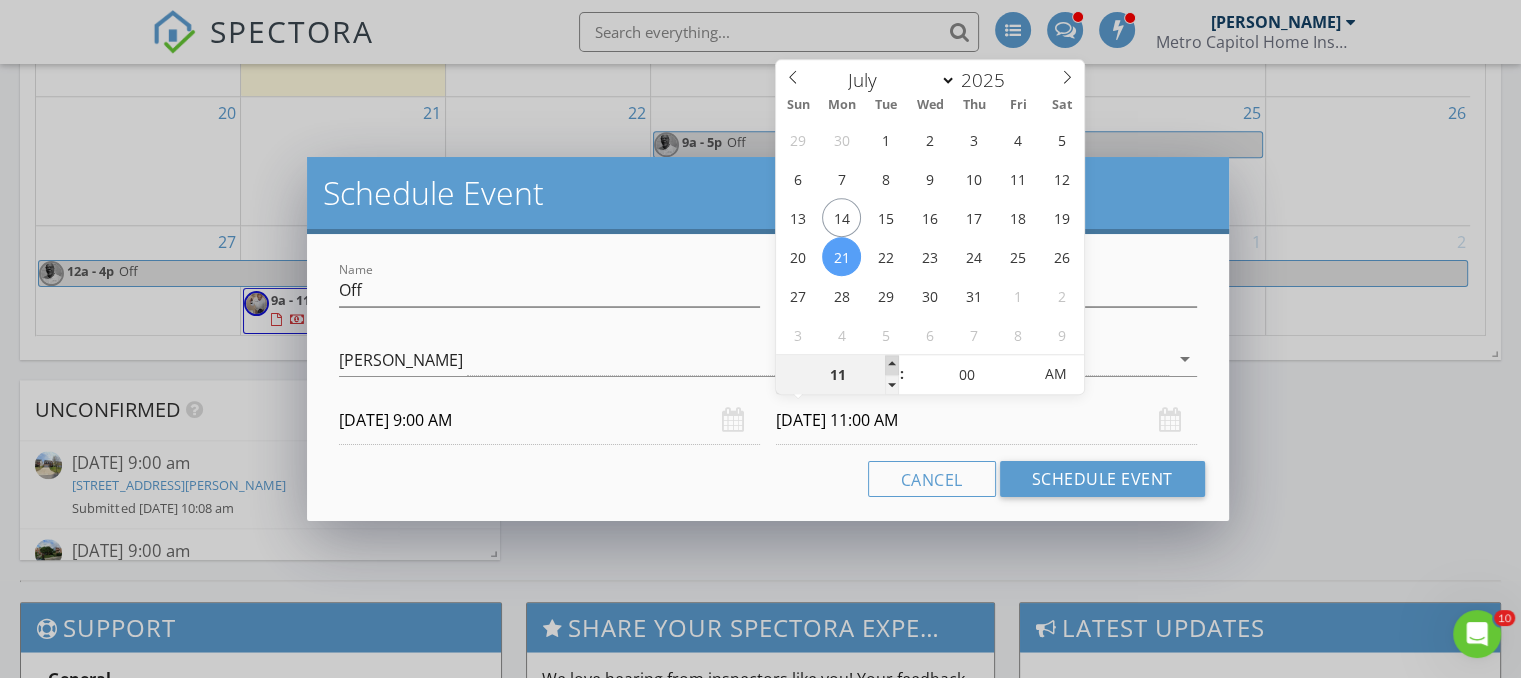 click at bounding box center (892, 365) 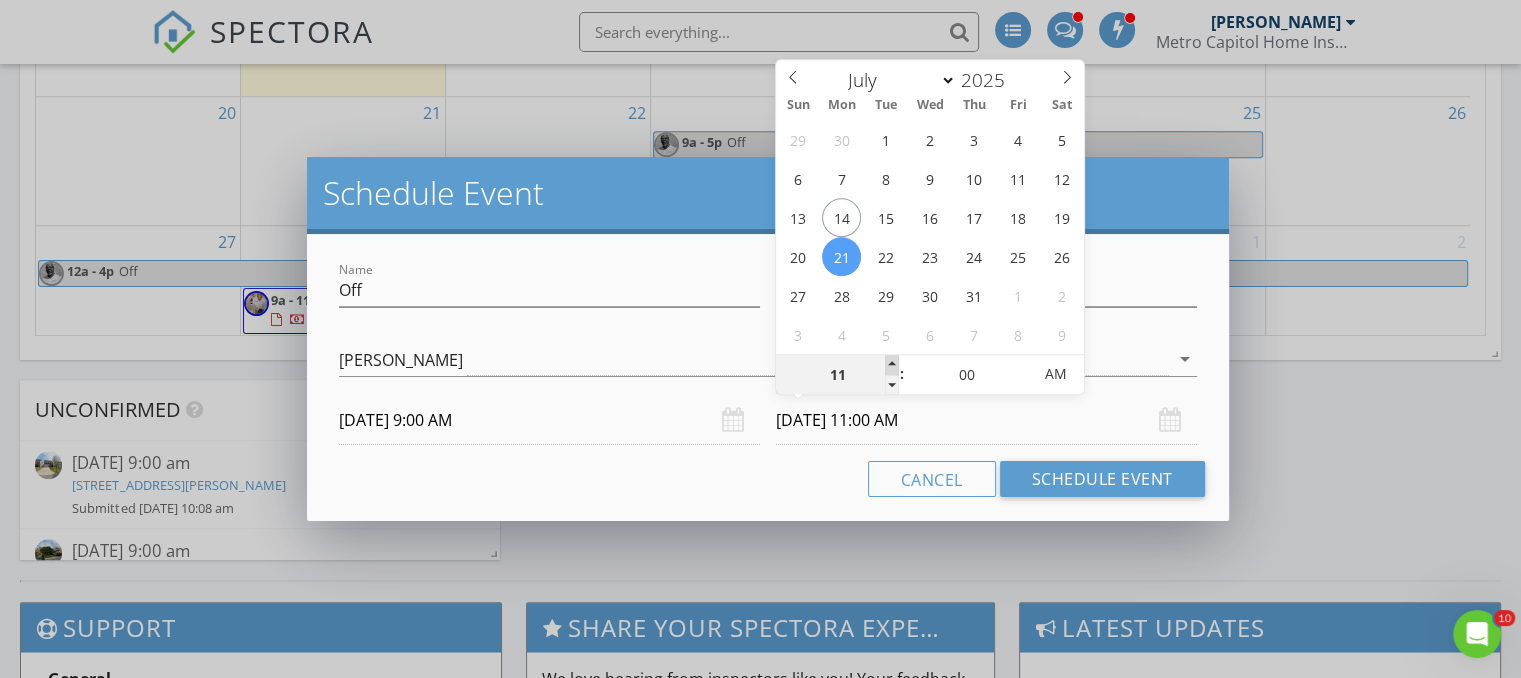 type on "12" 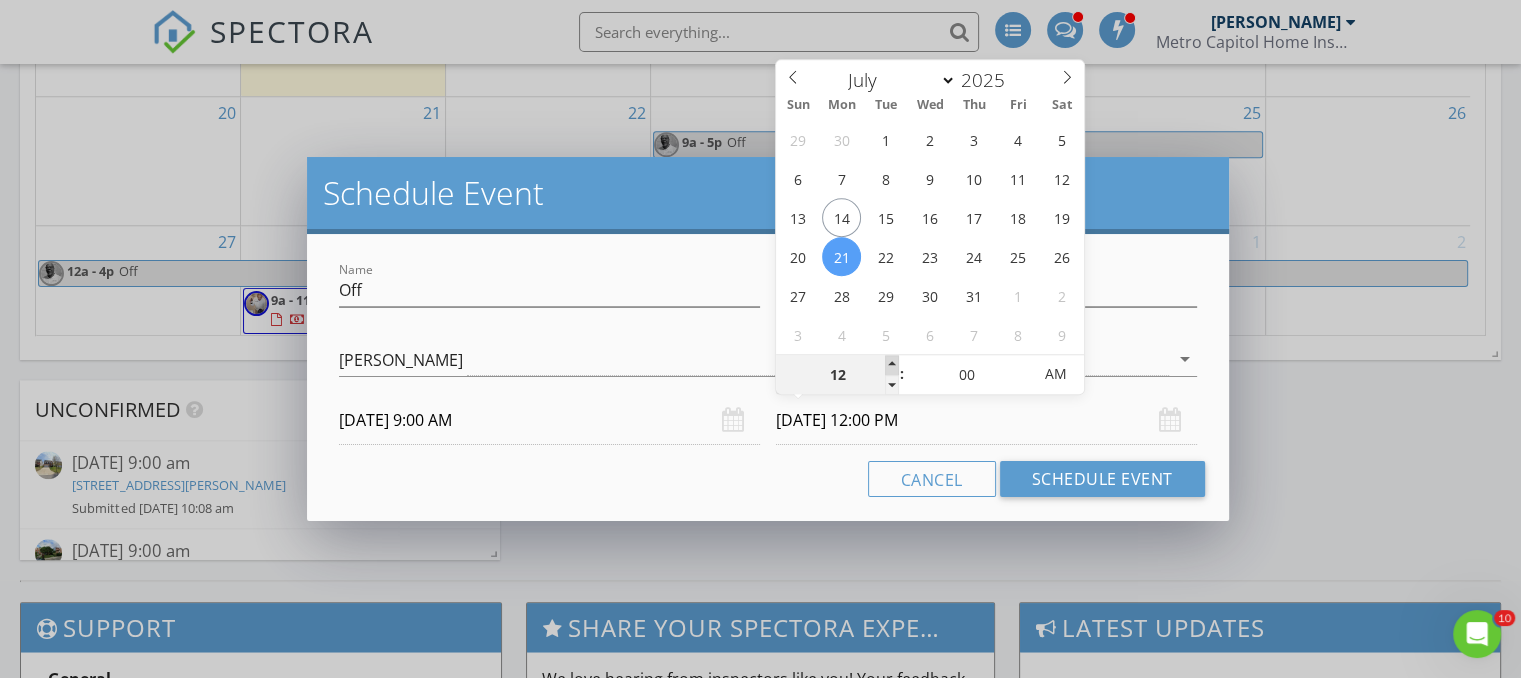 click at bounding box center (892, 365) 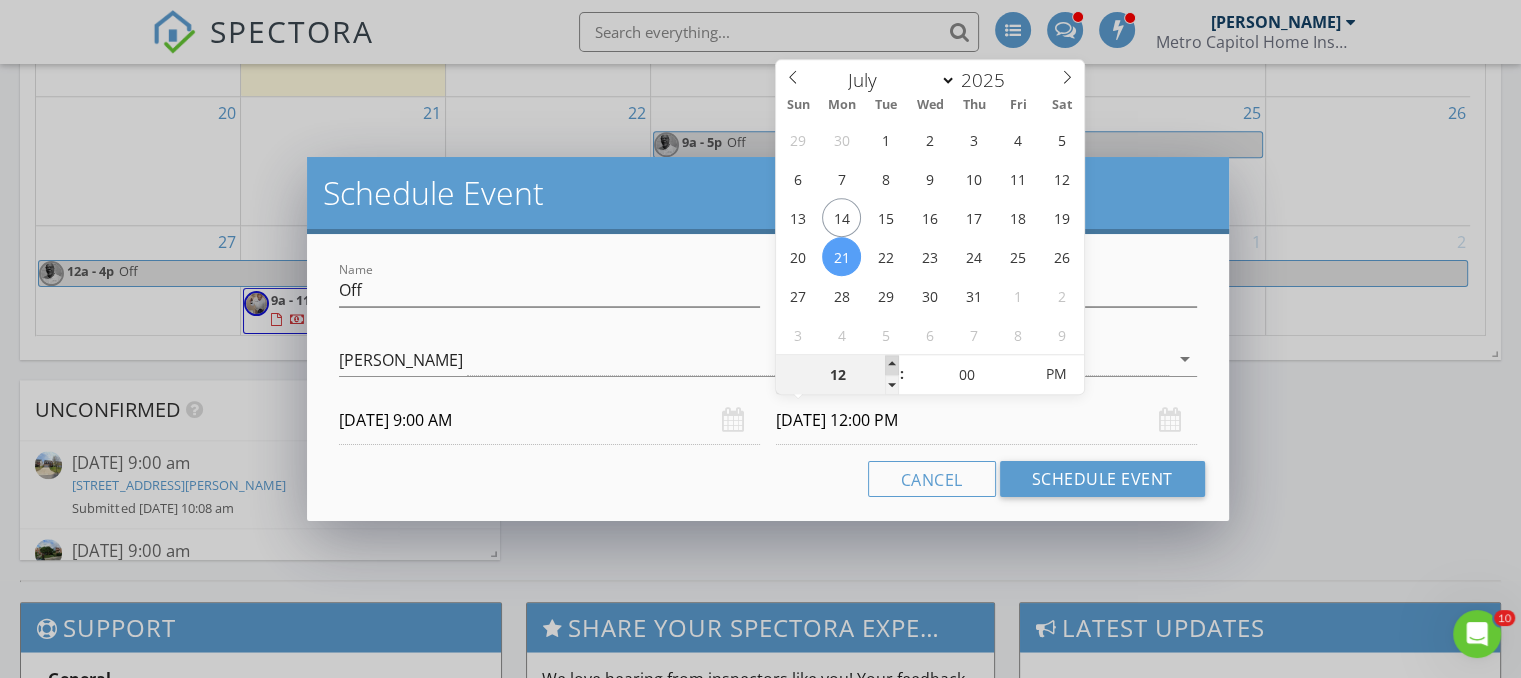 type on "01" 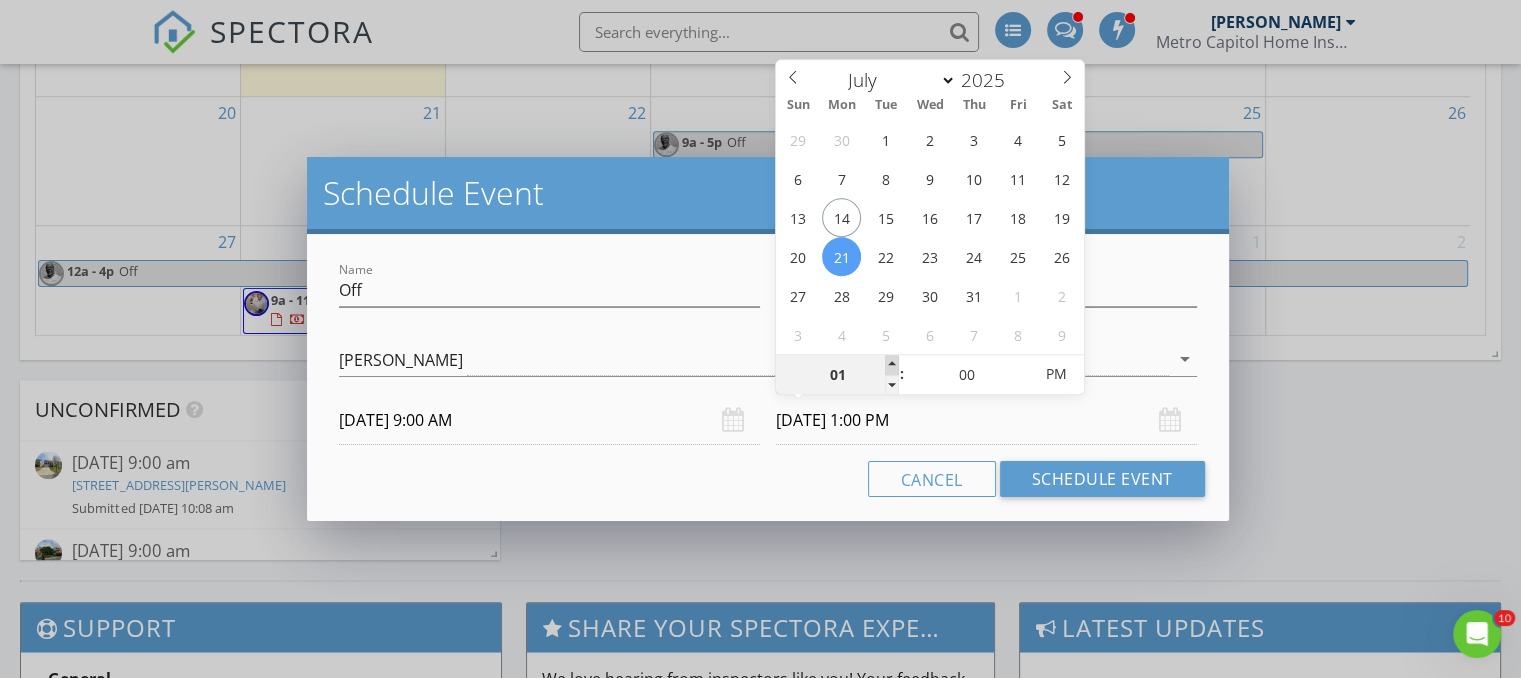 click at bounding box center (892, 365) 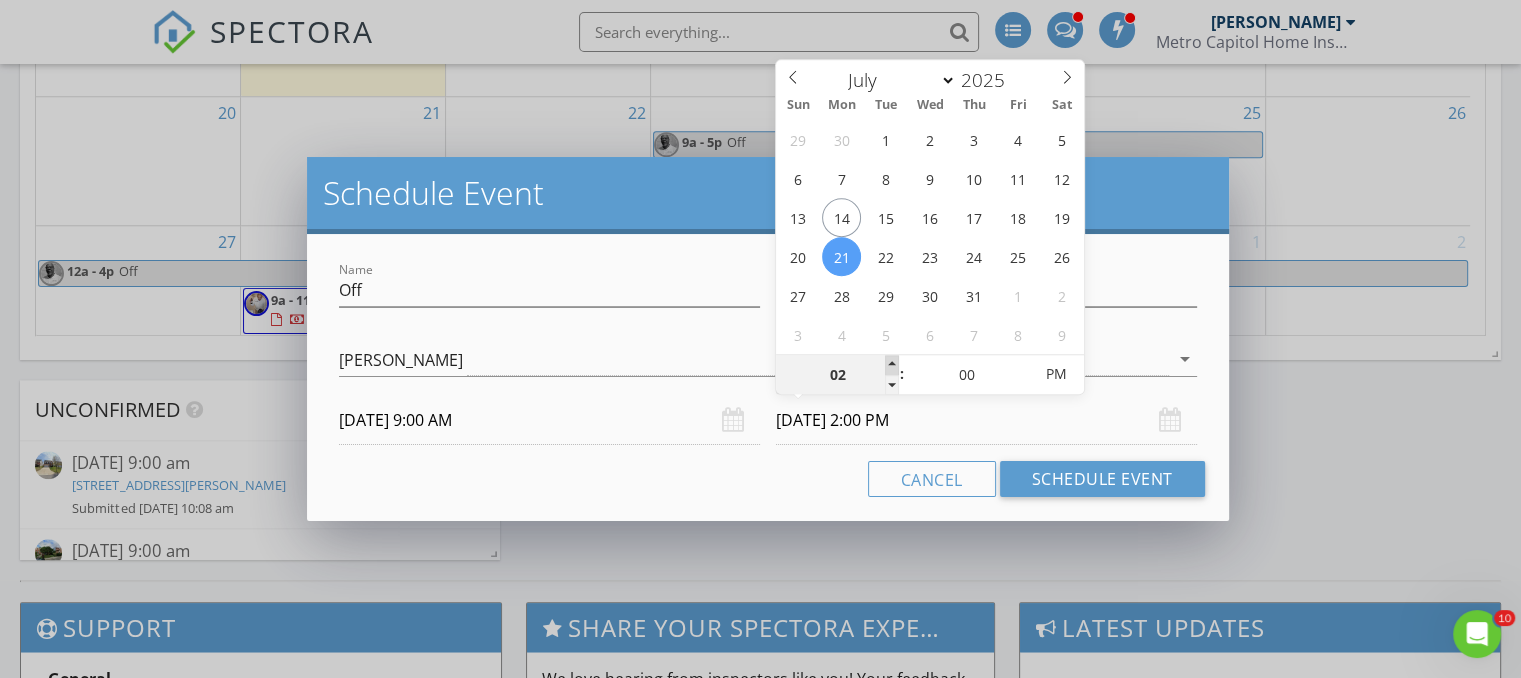 click at bounding box center [892, 365] 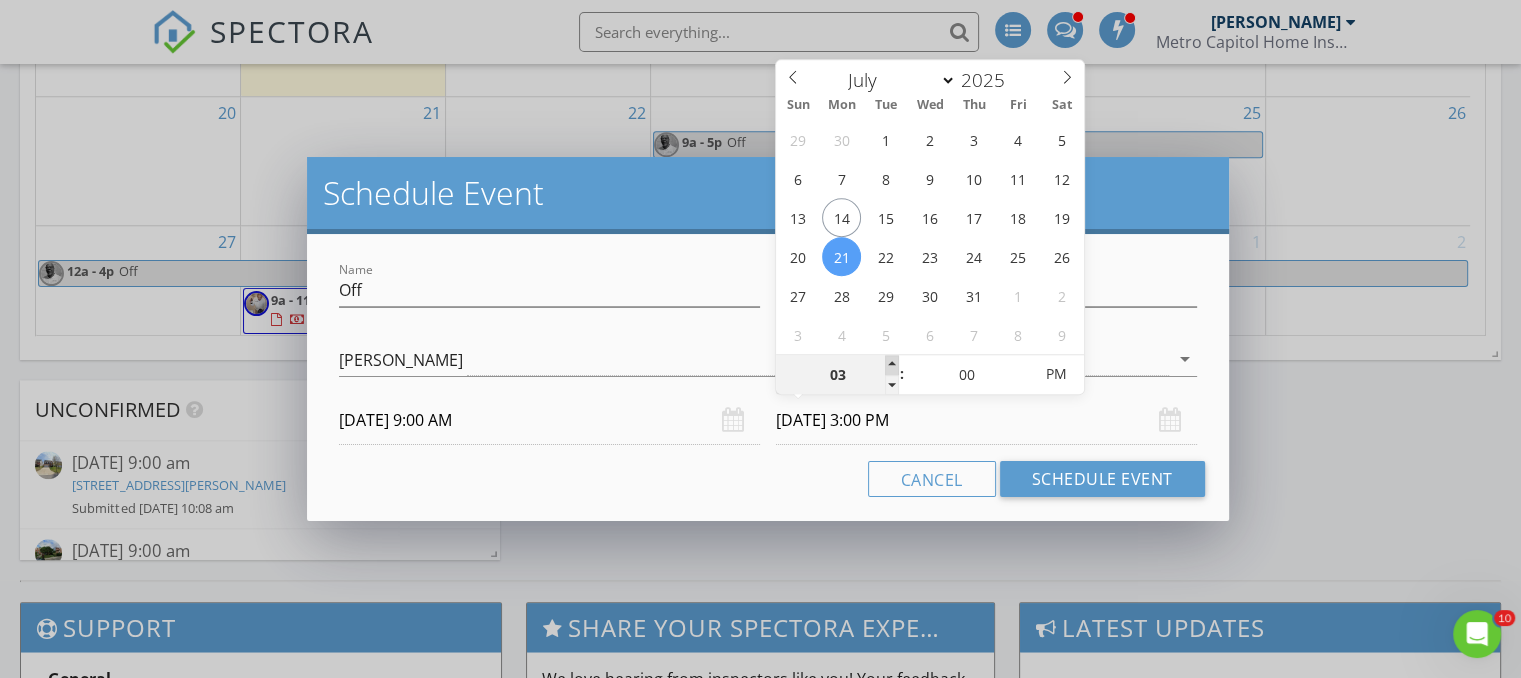 click at bounding box center [892, 365] 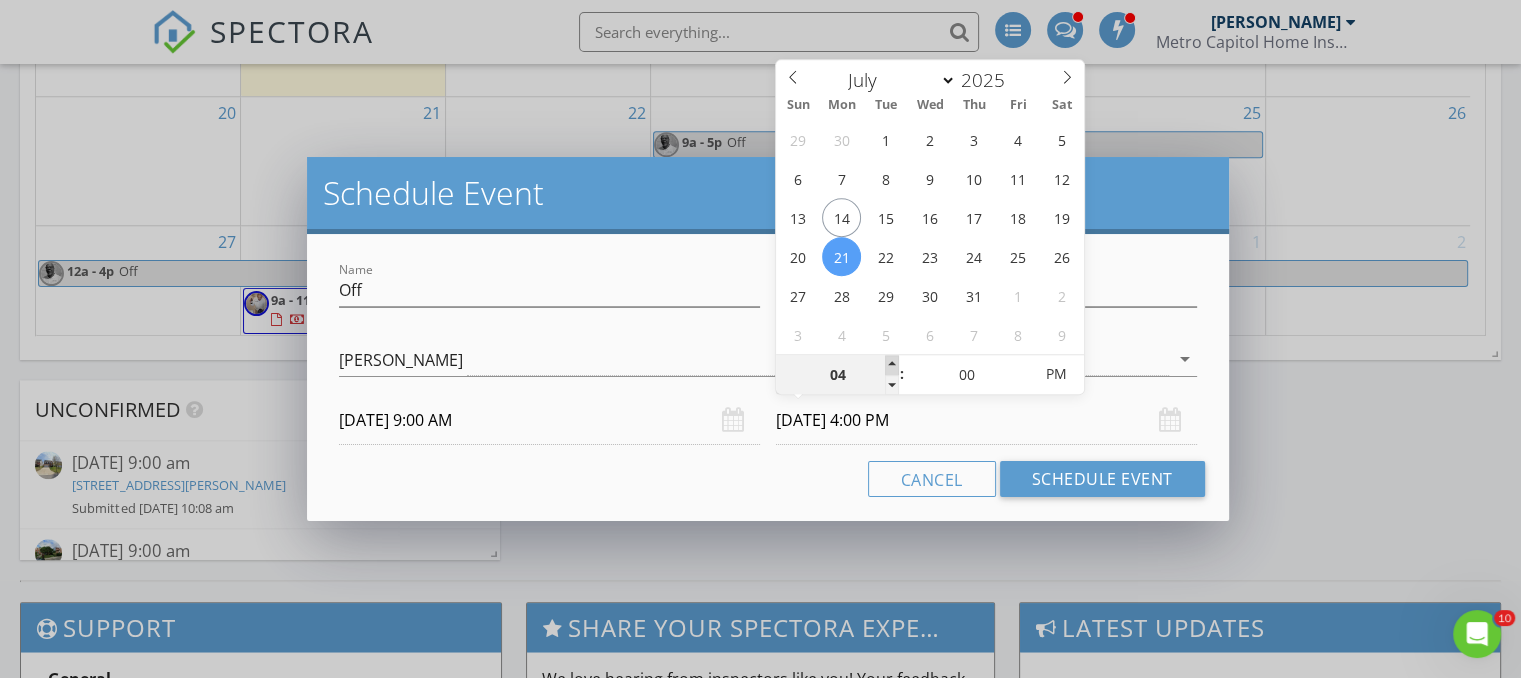 click at bounding box center [892, 365] 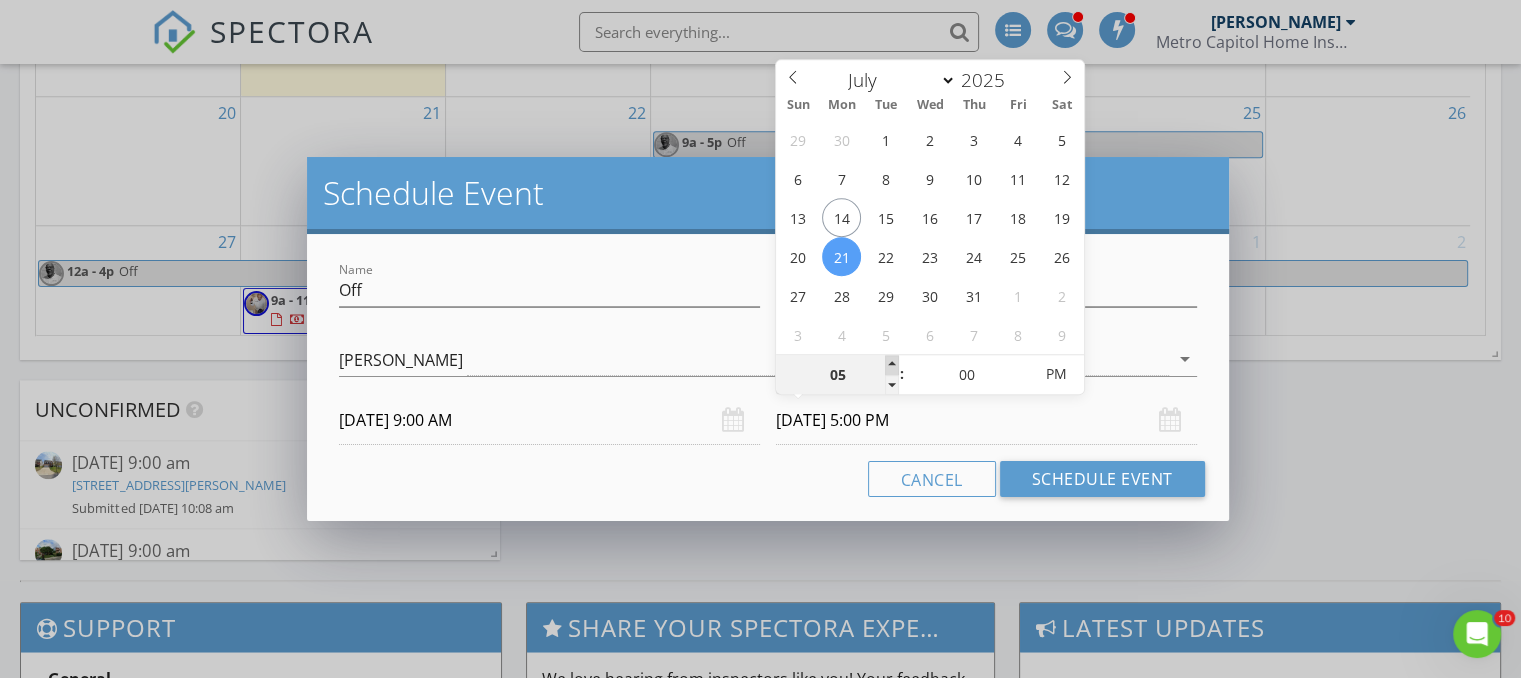 click at bounding box center [892, 365] 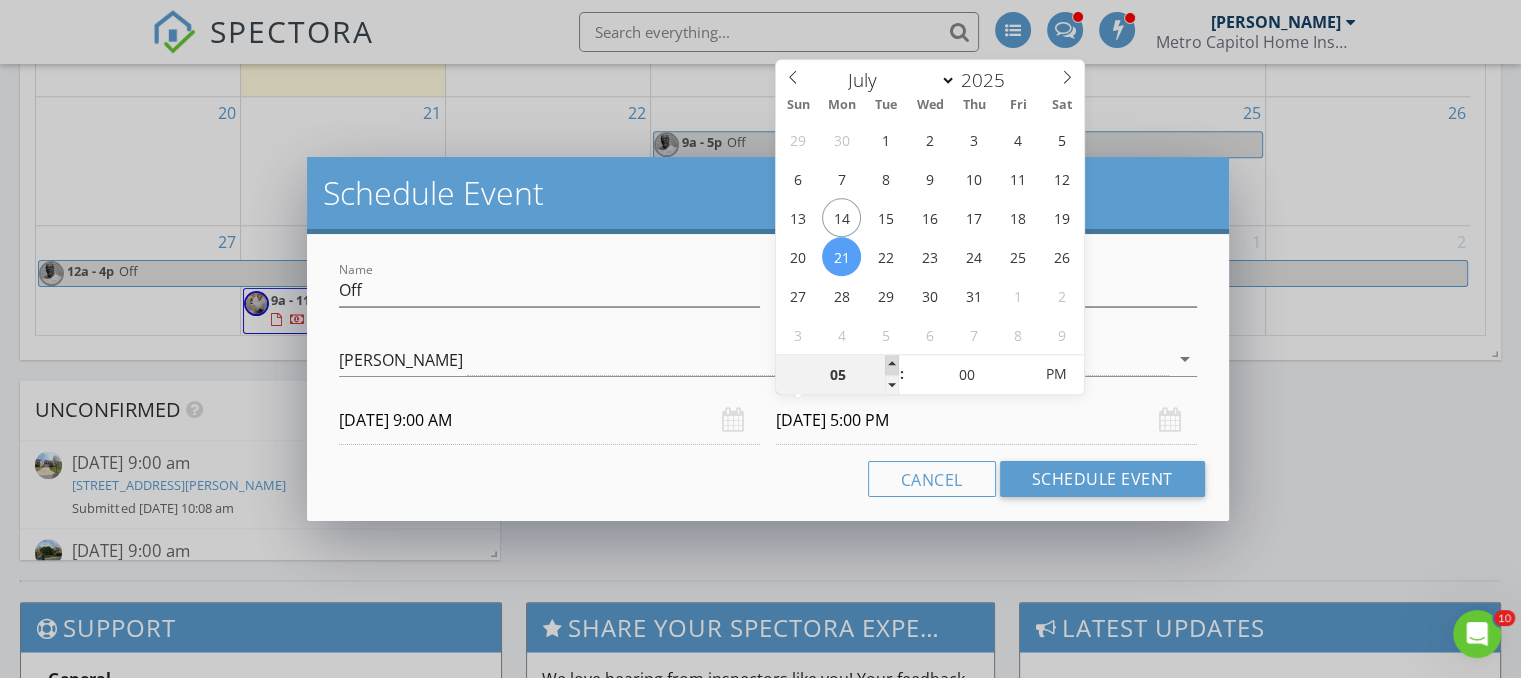 type on "06" 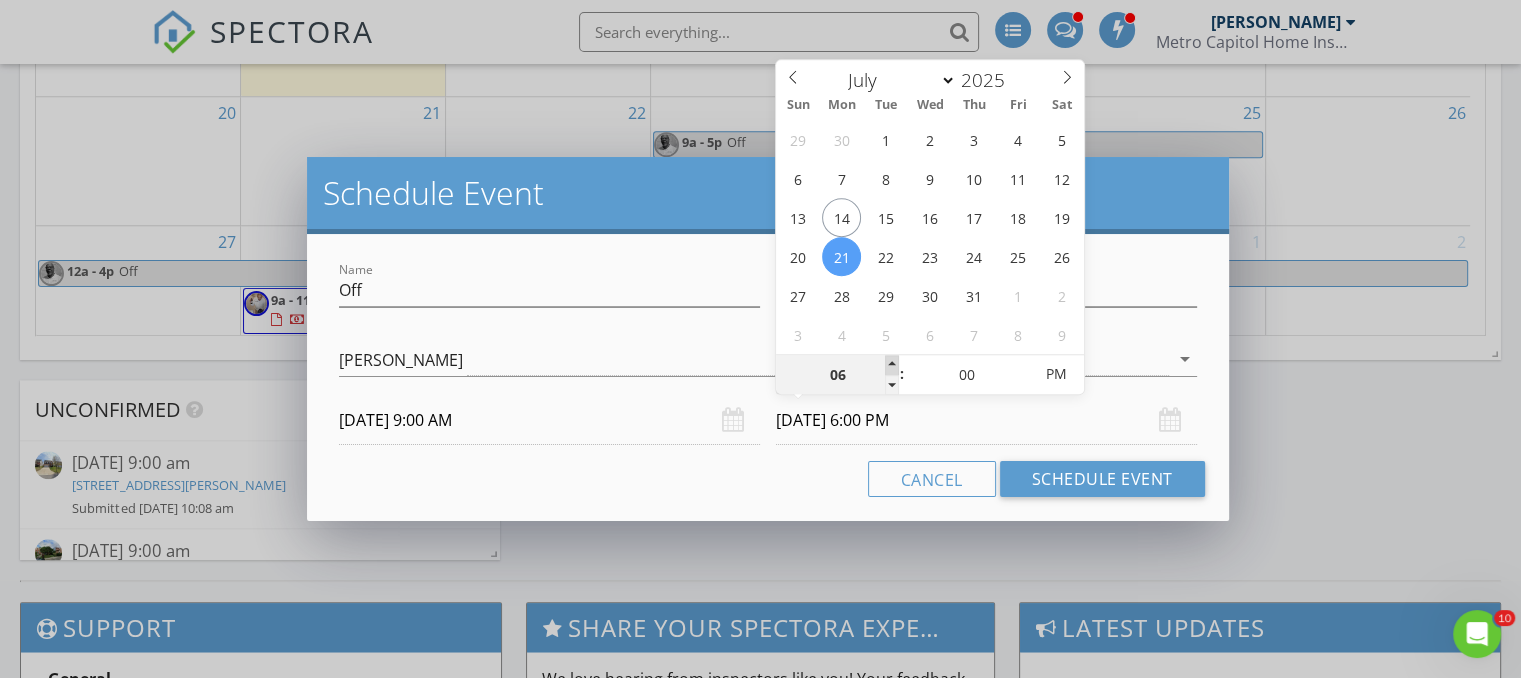 click at bounding box center (892, 365) 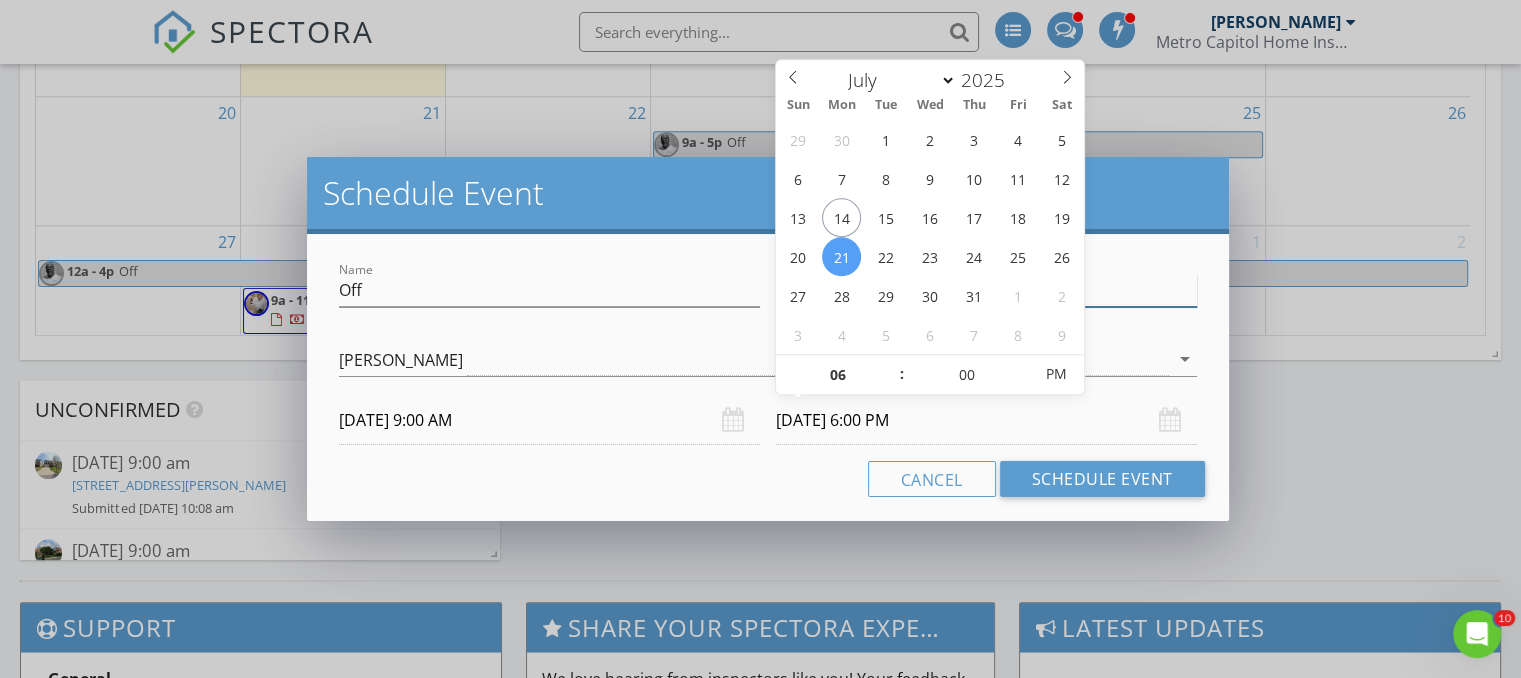 click on "Description" at bounding box center [986, 290] 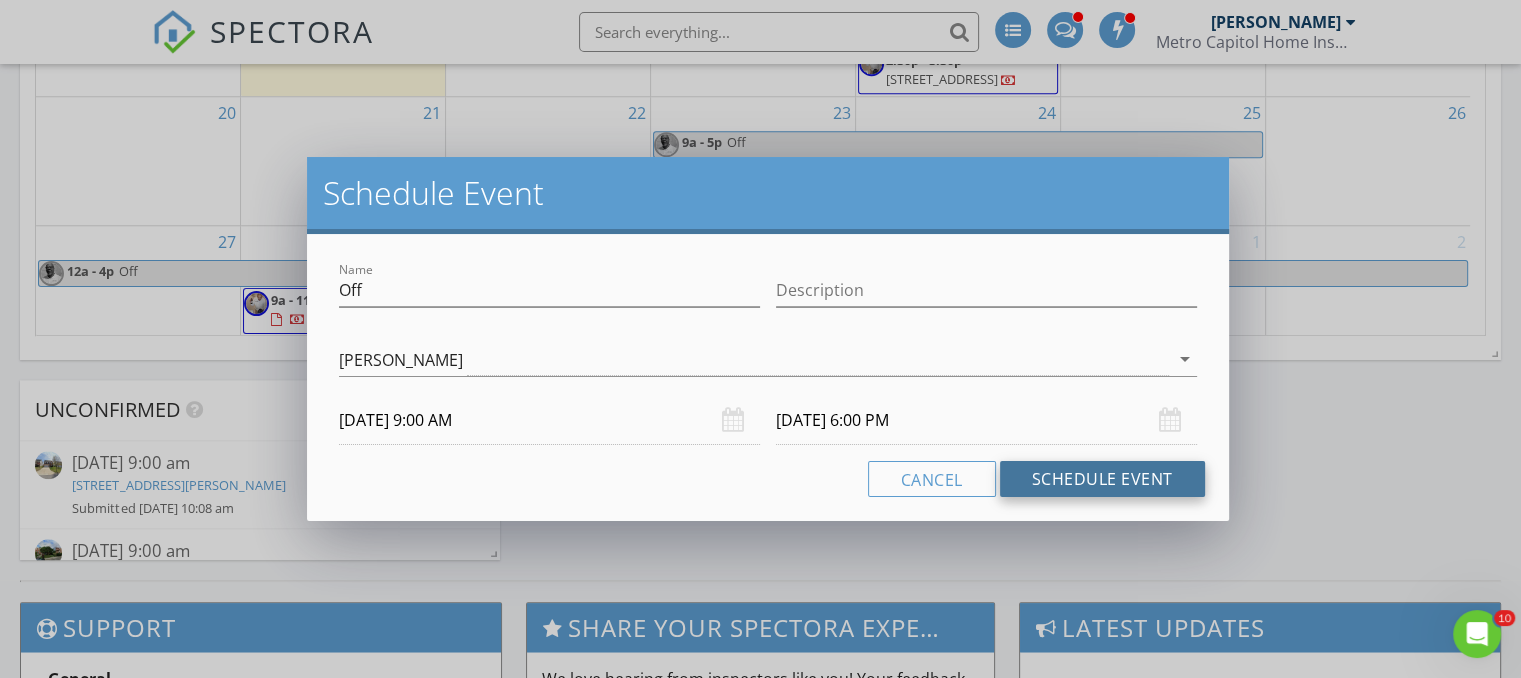 click on "Schedule Event" at bounding box center (1102, 479) 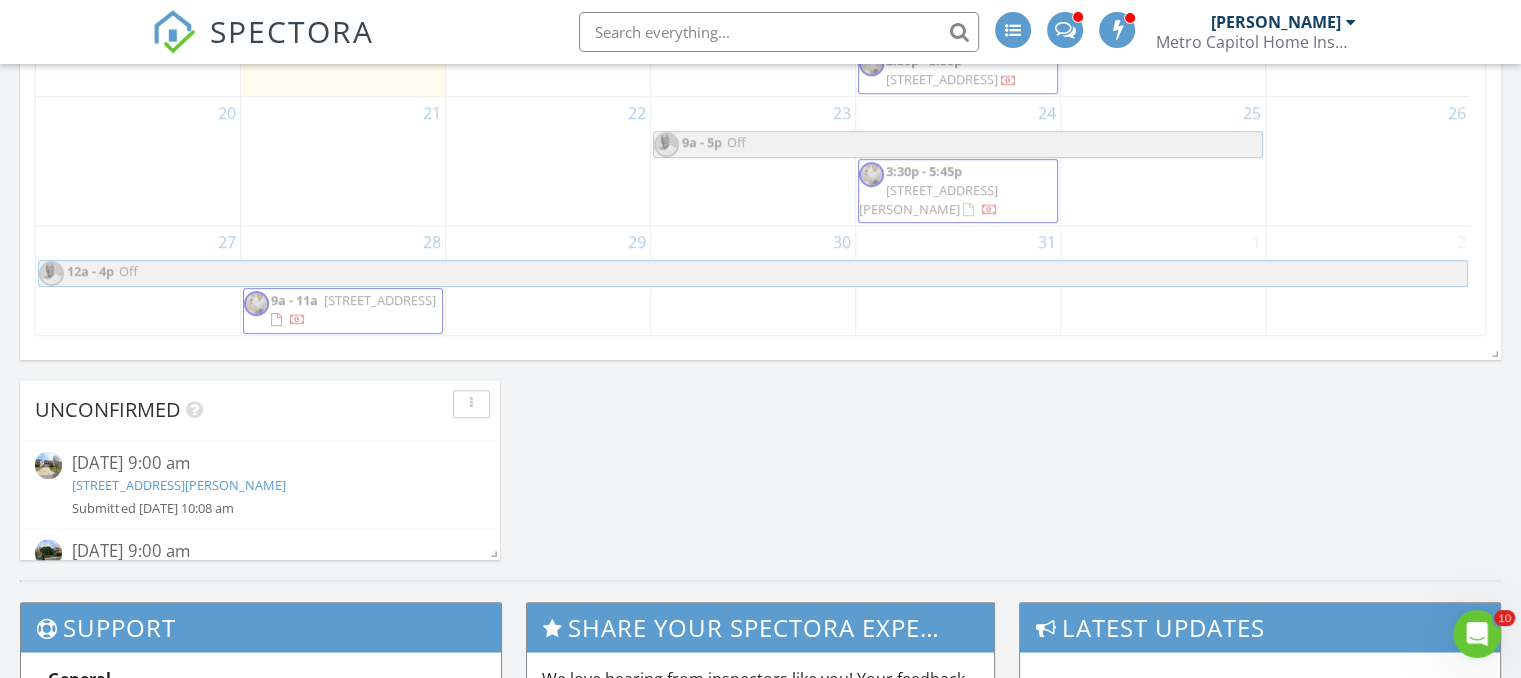 scroll, scrollTop: 0, scrollLeft: 0, axis: both 